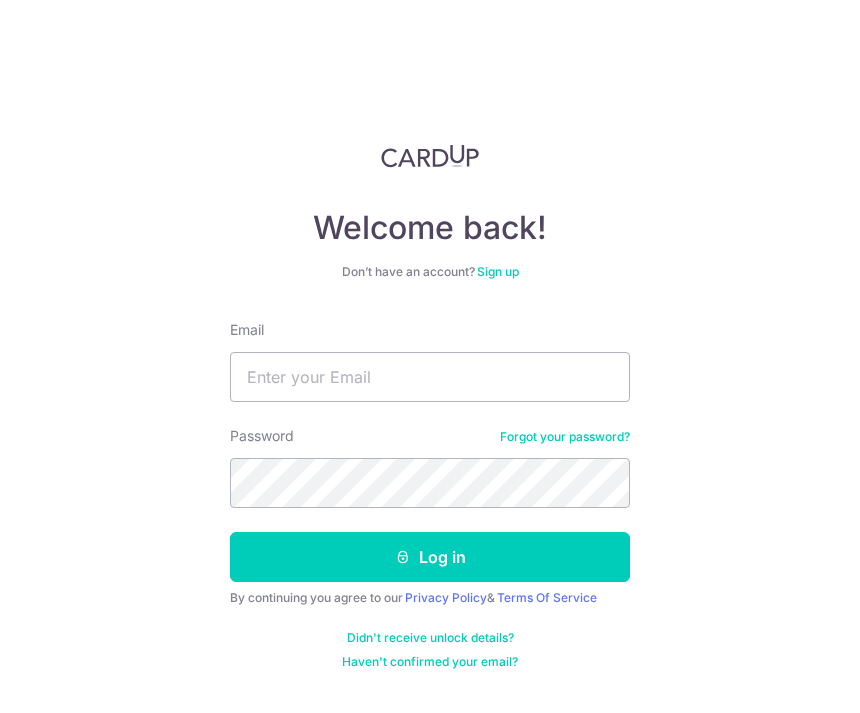 scroll, scrollTop: 0, scrollLeft: 0, axis: both 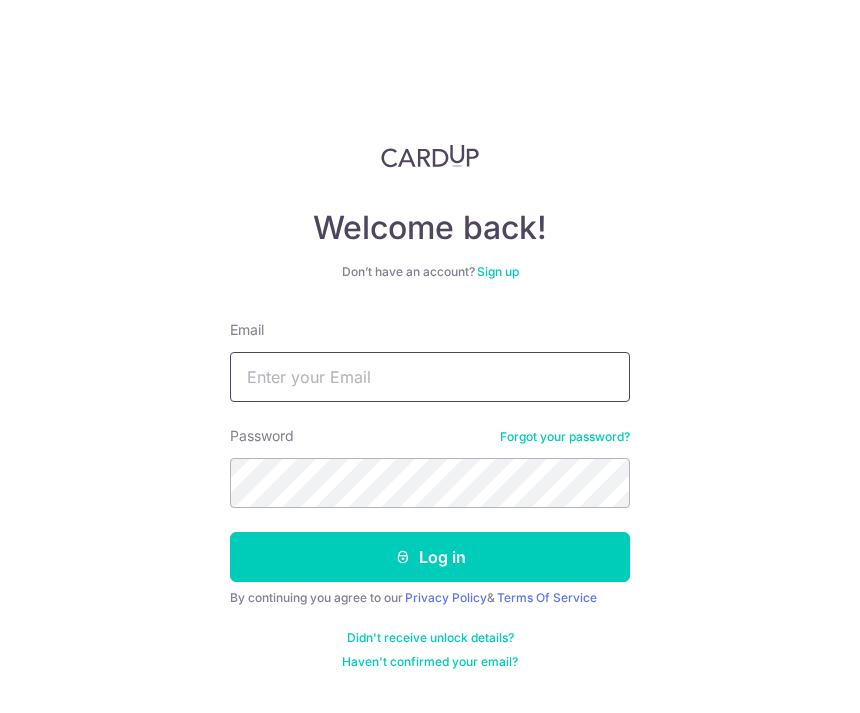 click on "Email" at bounding box center (430, 377) 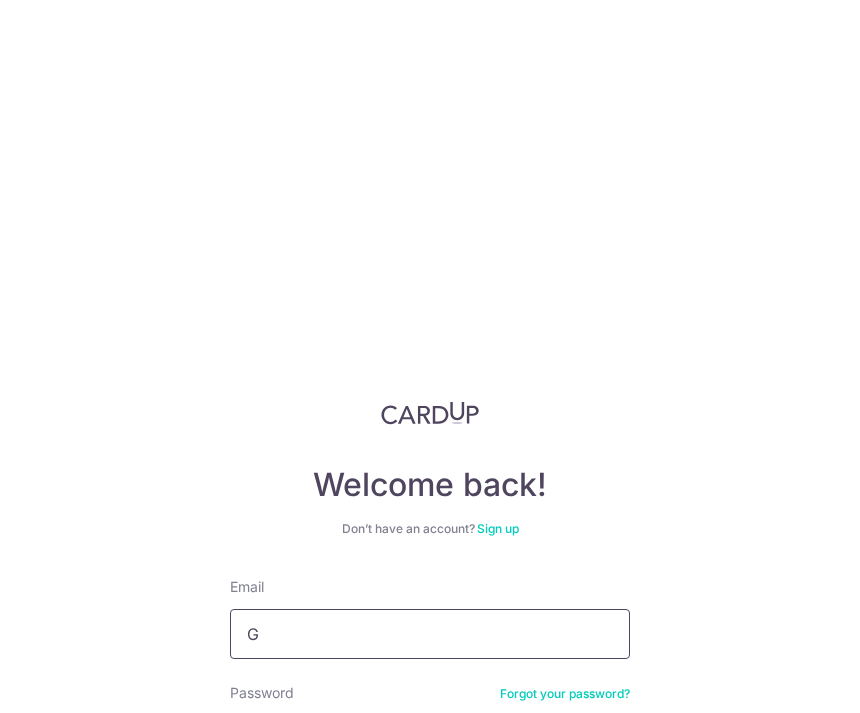 scroll, scrollTop: 64, scrollLeft: 0, axis: vertical 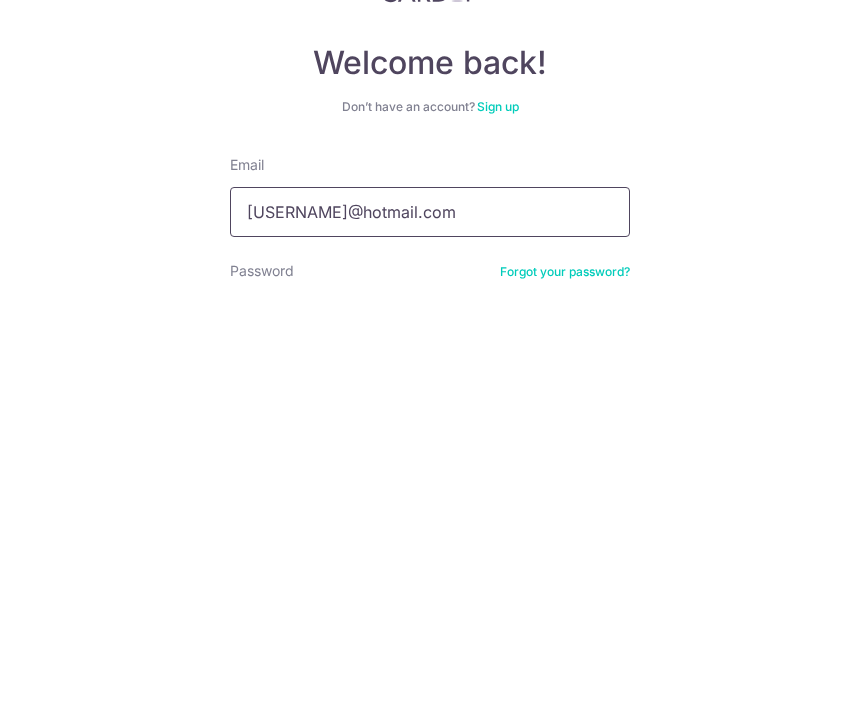 type on "Genevieveheng@hotmail.com" 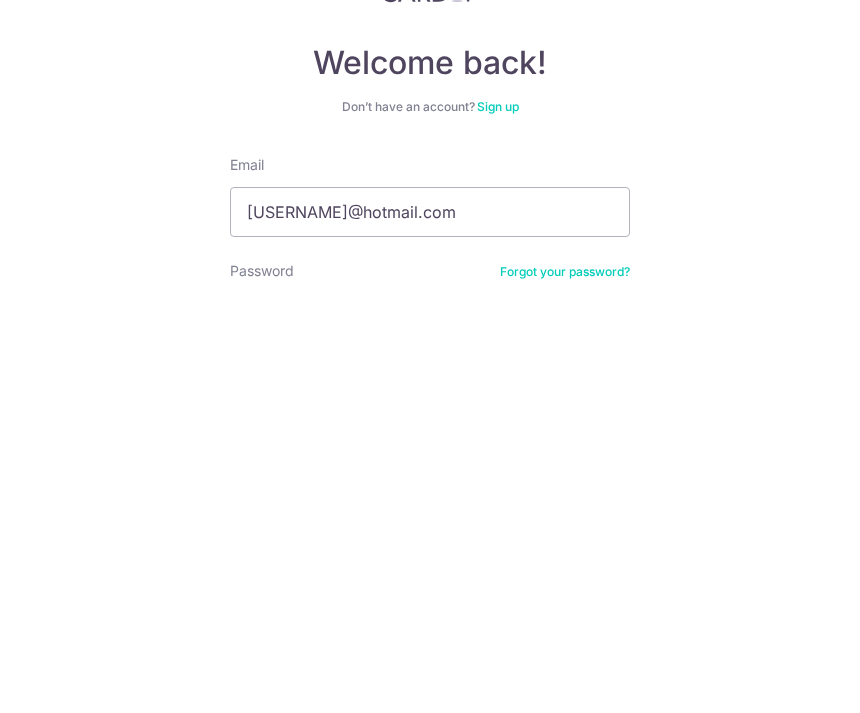 click on "Log in" at bounding box center (430, 814) 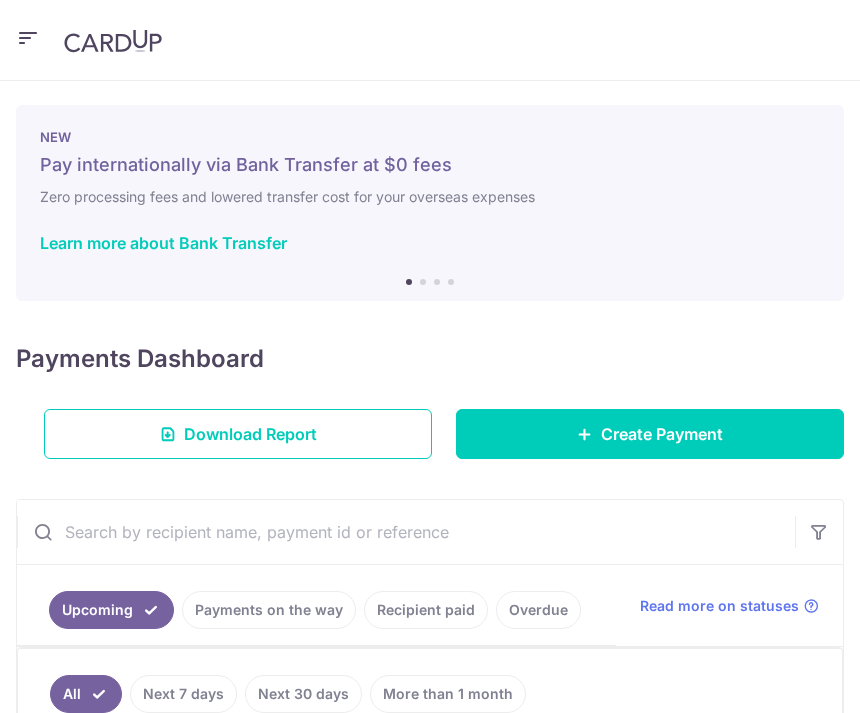 scroll, scrollTop: 0, scrollLeft: 0, axis: both 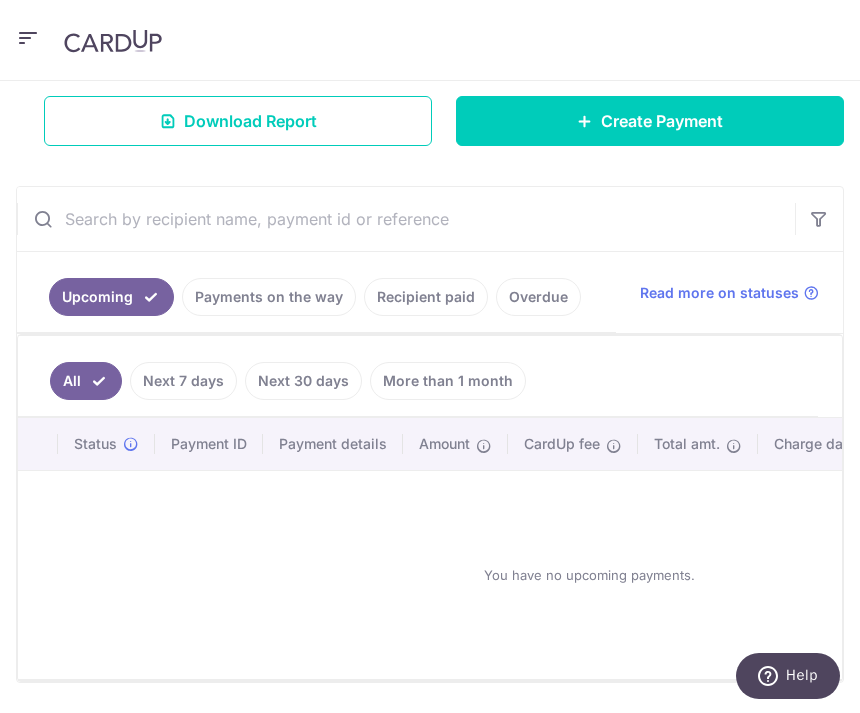 click on "Payments on the way" at bounding box center (269, 297) 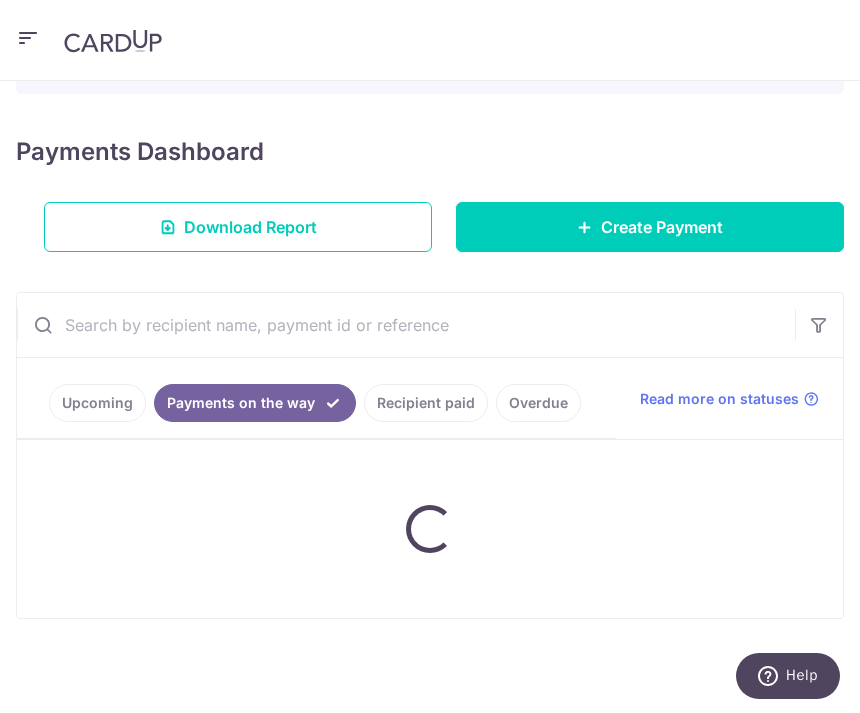 scroll, scrollTop: 183, scrollLeft: 0, axis: vertical 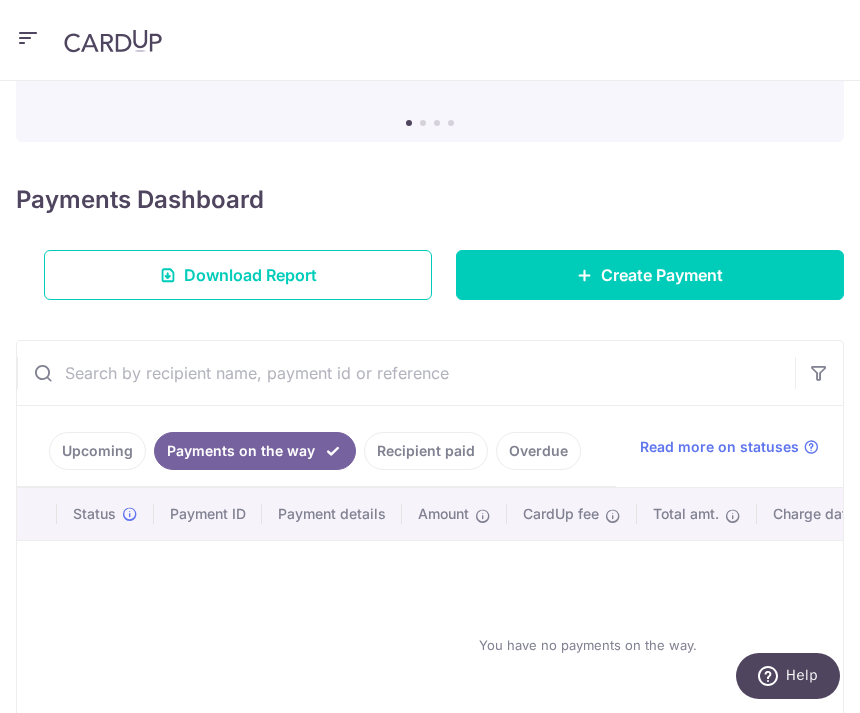 click on "Recipient paid" at bounding box center [426, 451] 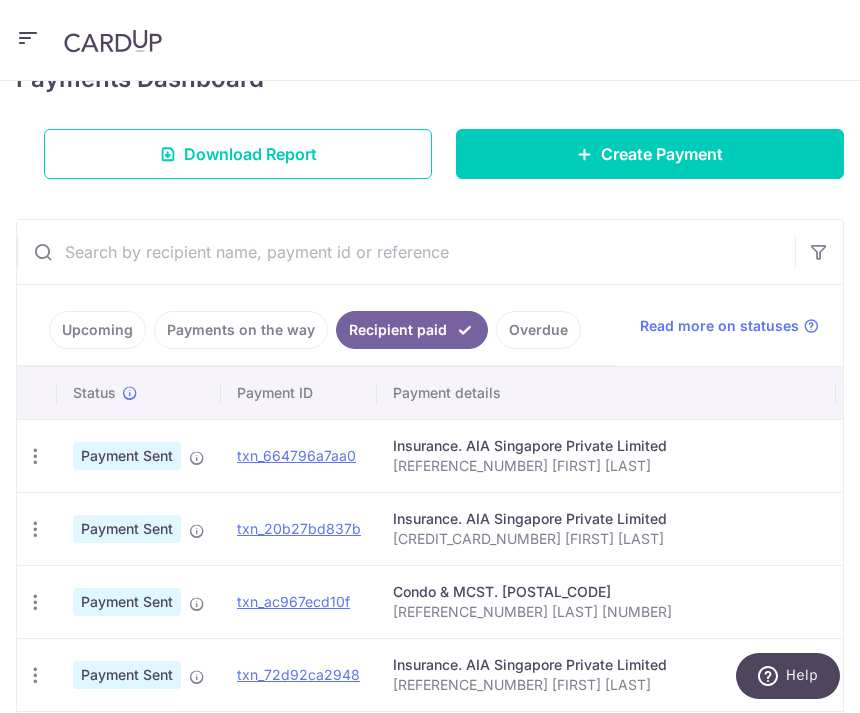 scroll, scrollTop: 290, scrollLeft: 0, axis: vertical 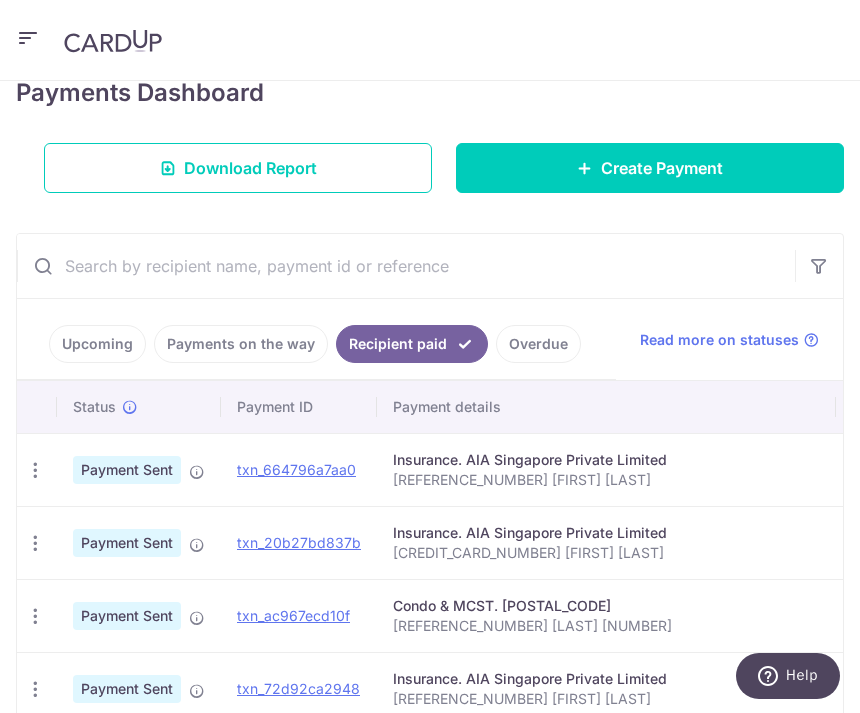click on "Create Payment" at bounding box center (650, 168) 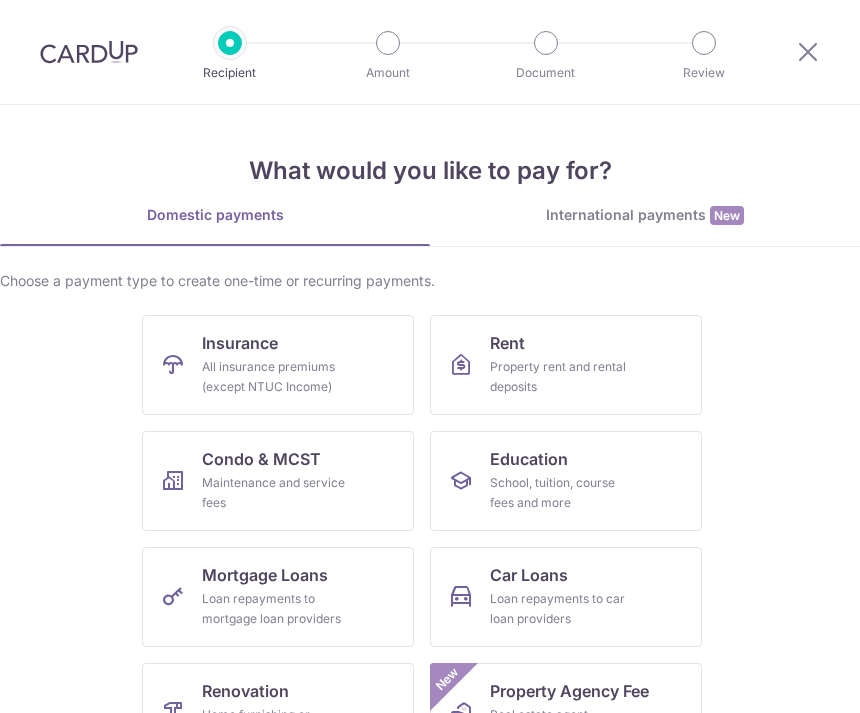scroll, scrollTop: 0, scrollLeft: 0, axis: both 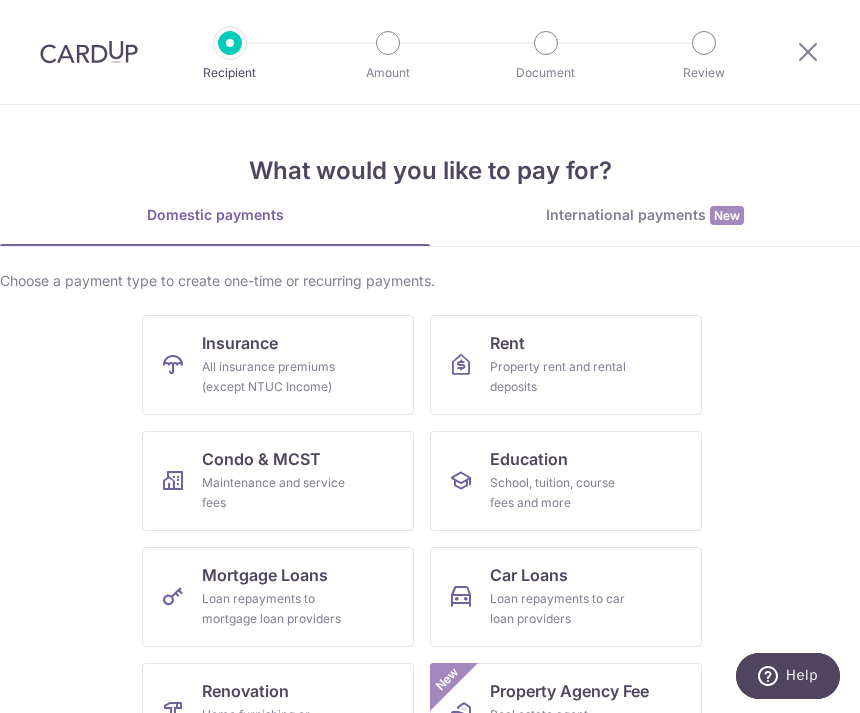 click on "Education School, tuition, course fees and more" at bounding box center (566, 481) 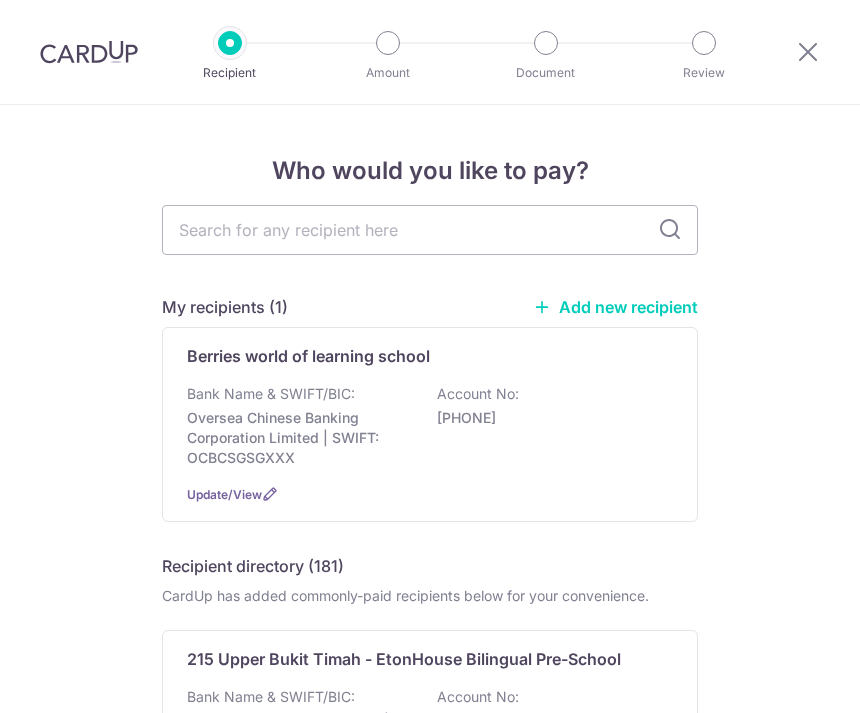 scroll, scrollTop: 0, scrollLeft: 0, axis: both 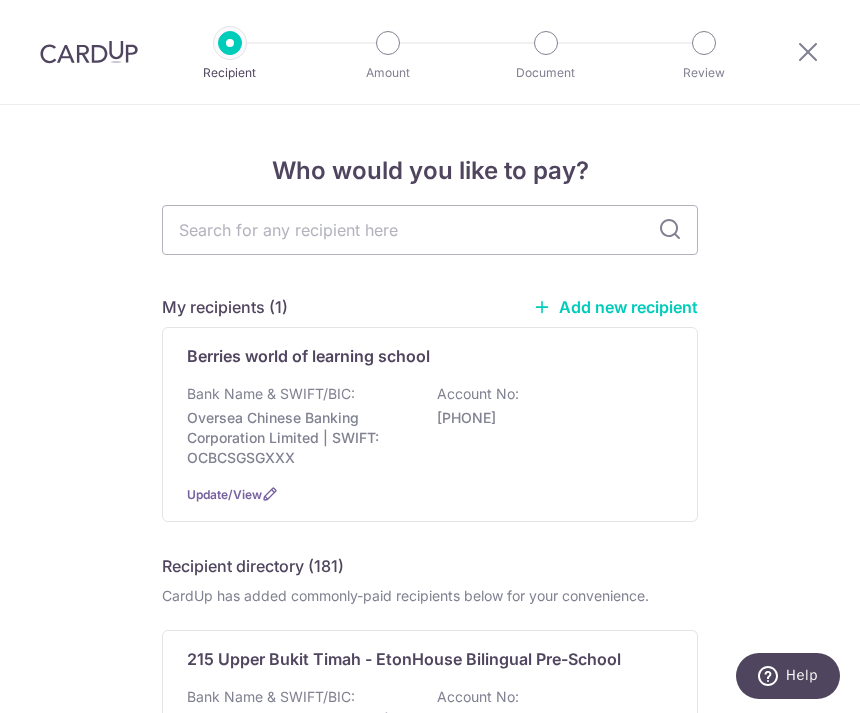 click on "712591189001" at bounding box center (549, 418) 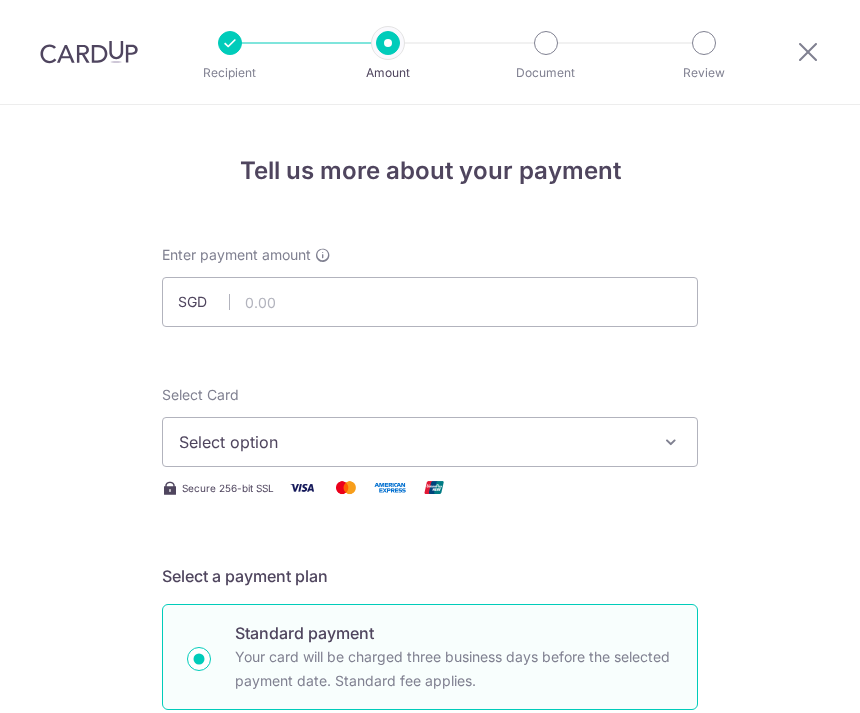 scroll, scrollTop: 0, scrollLeft: 0, axis: both 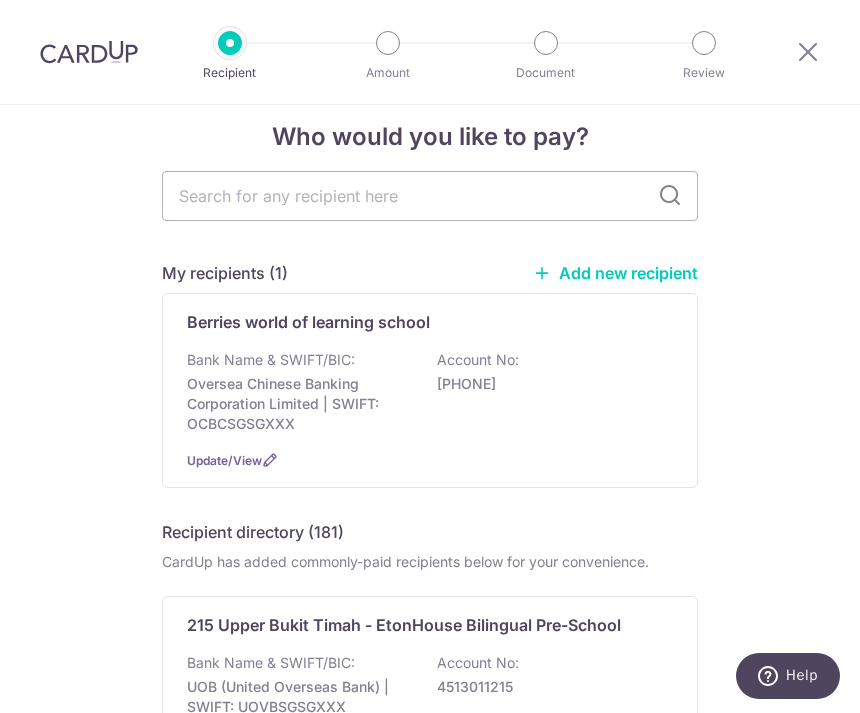 click on "Bank Name & SWIFT/BIC:
Oversea Chinese Banking Corporation Limited | SWIFT: OCBCSGSGXXX
Account No:
[ACCOUNT_NUMBER]" at bounding box center [430, 392] 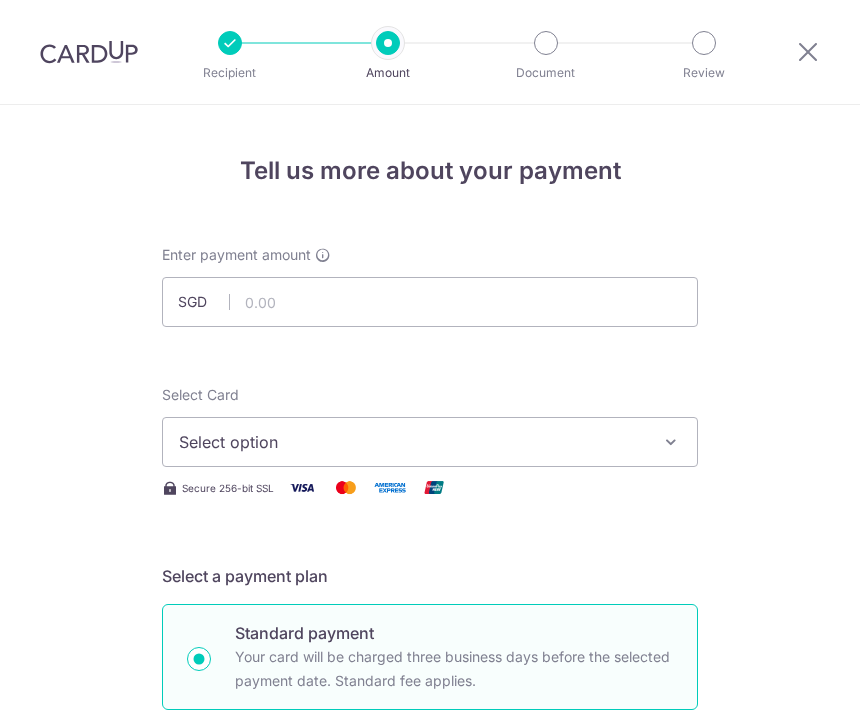 scroll, scrollTop: 0, scrollLeft: 0, axis: both 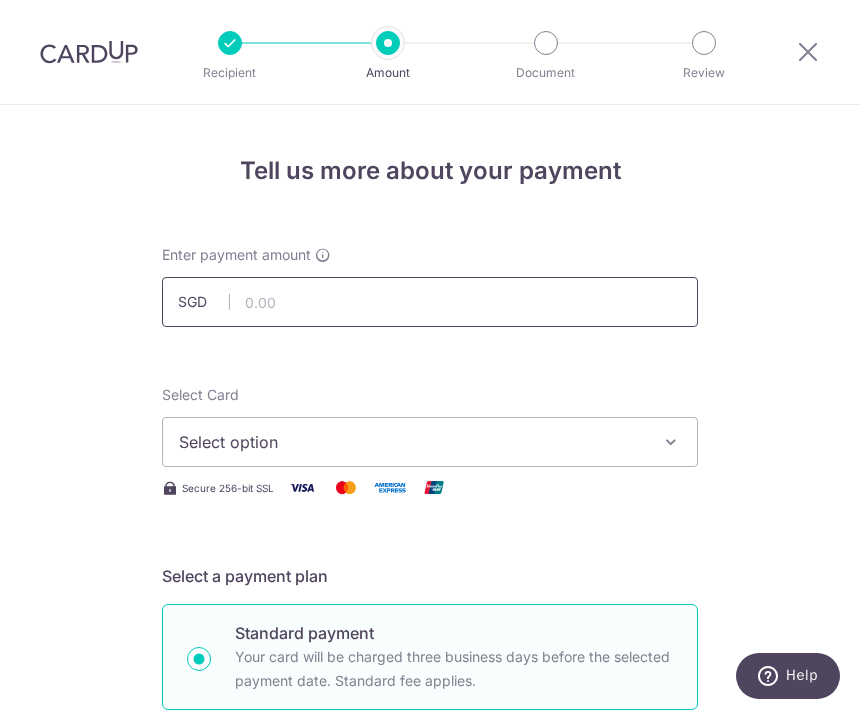 click at bounding box center (430, 302) 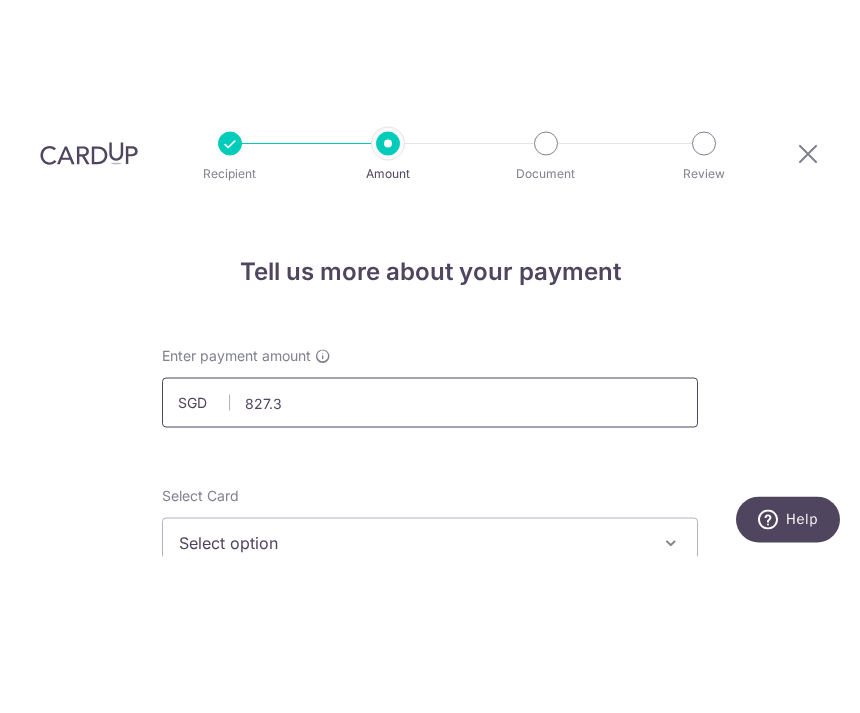 type on "827.31" 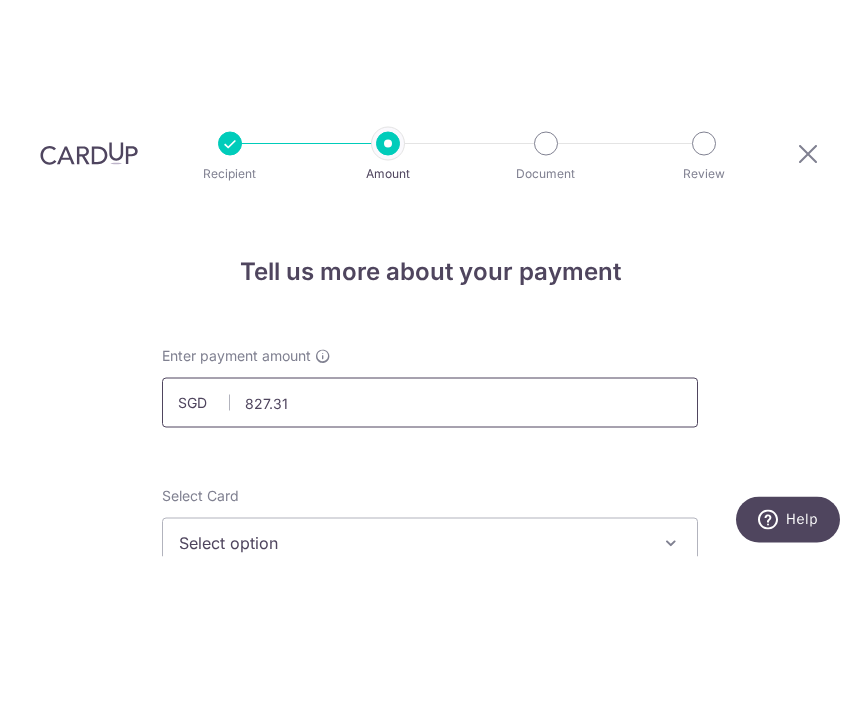 click on "Add Card" at bounding box center (0, 0) 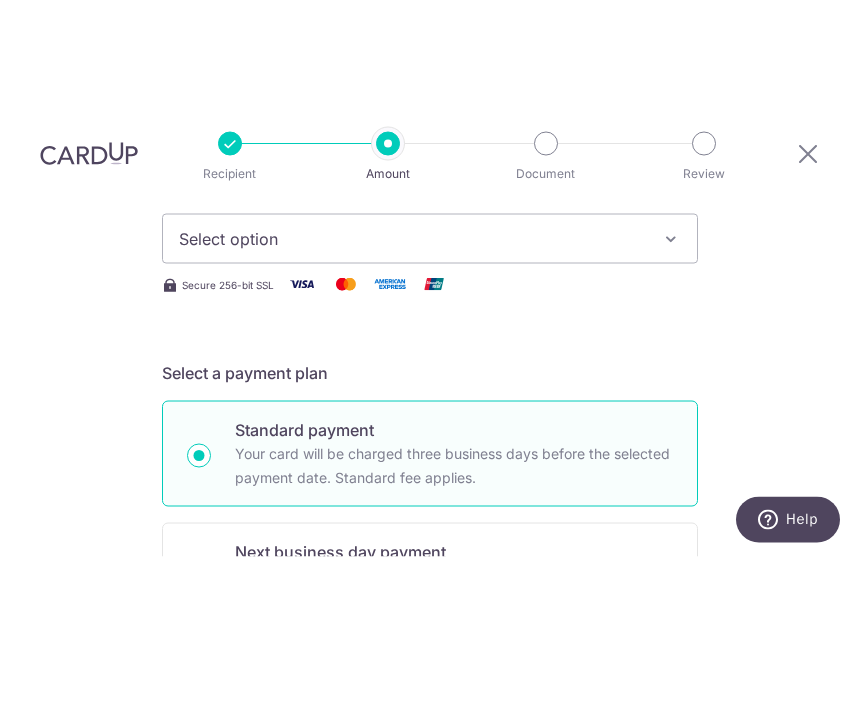 scroll, scrollTop: 302, scrollLeft: 0, axis: vertical 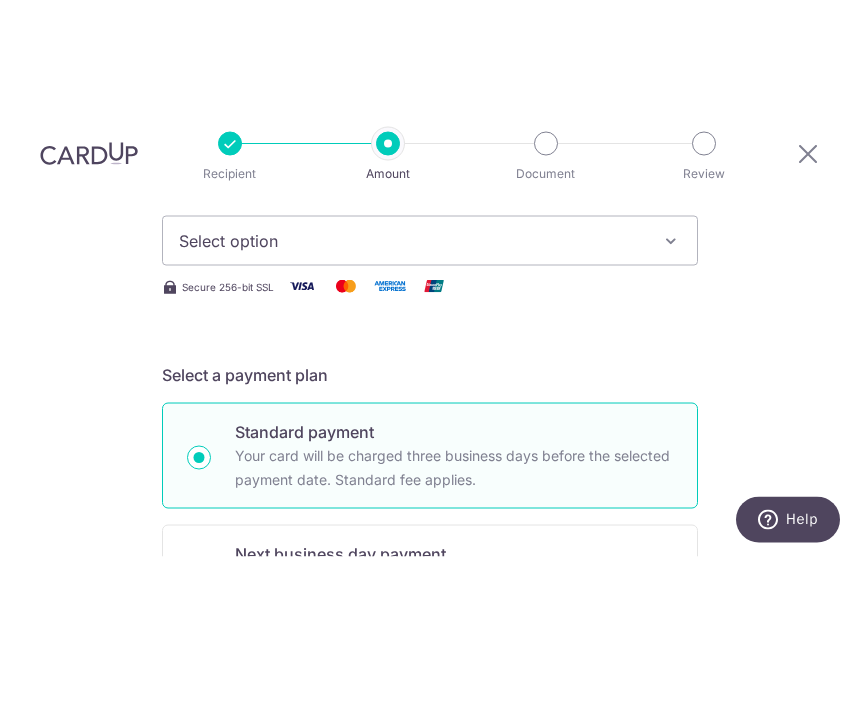 click on "Select option" at bounding box center [412, 397] 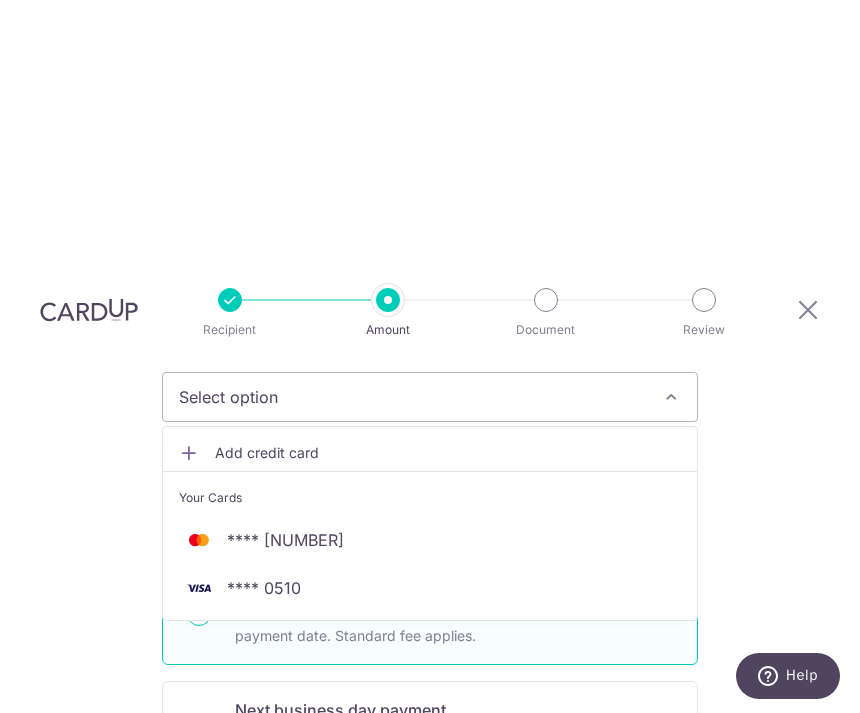 click on "**** 0510" at bounding box center [264, 588] 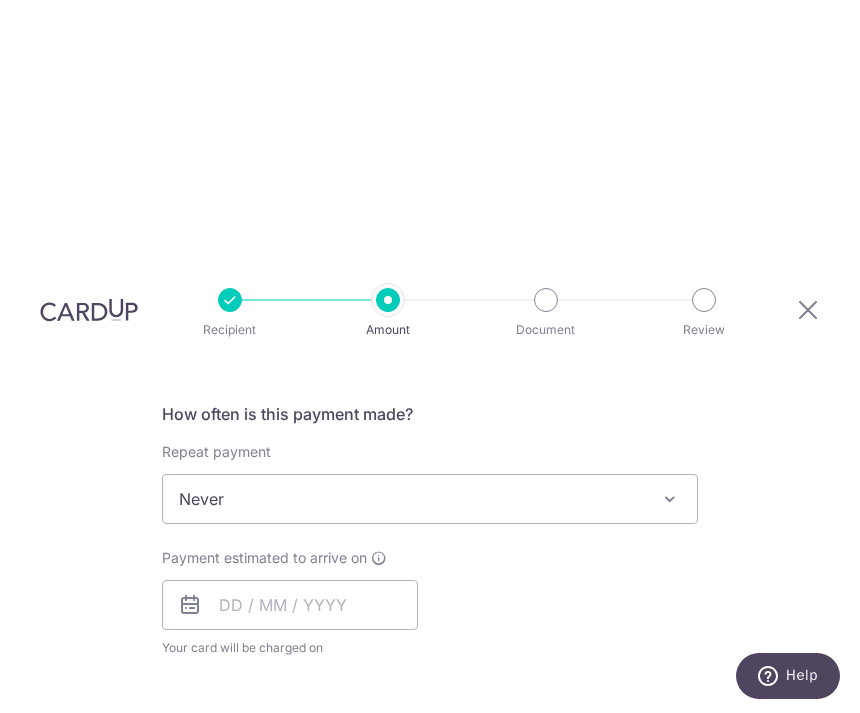 scroll, scrollTop: 749, scrollLeft: 0, axis: vertical 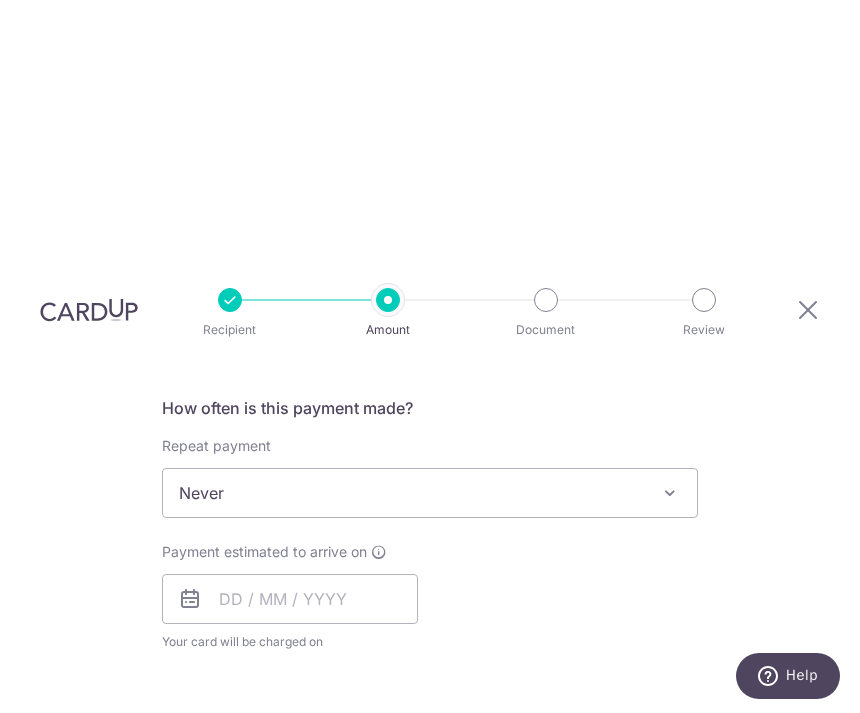 click on "Your card will be charged on   for the first payment" at bounding box center [290, 642] 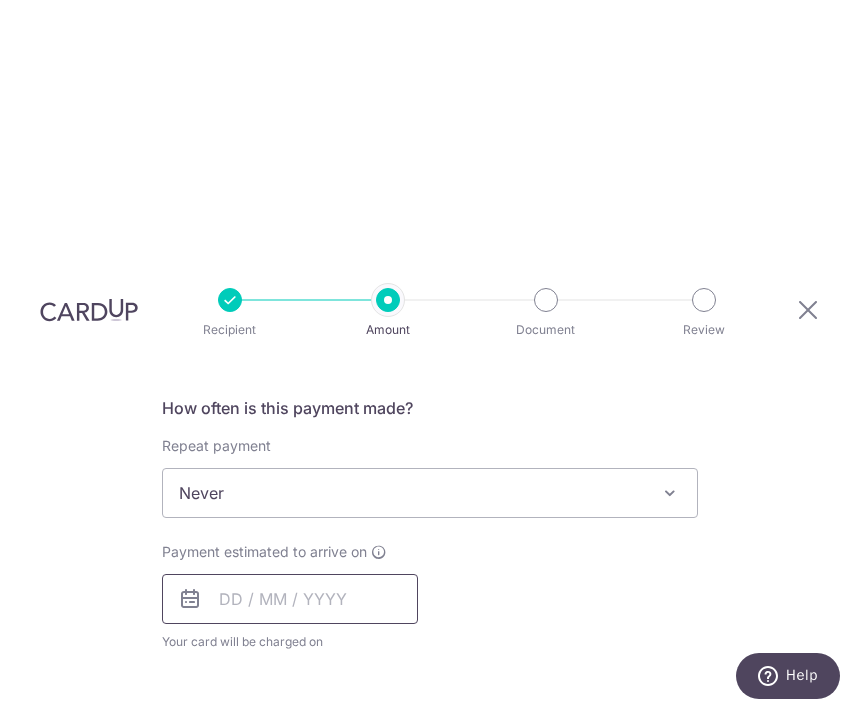 click at bounding box center [290, 599] 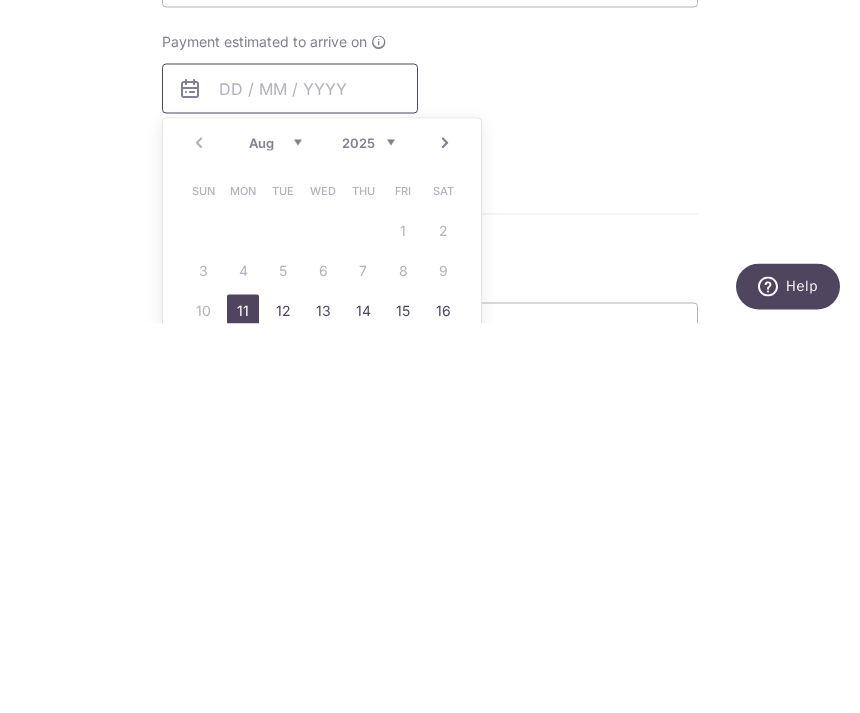 scroll, scrollTop: 873, scrollLeft: 0, axis: vertical 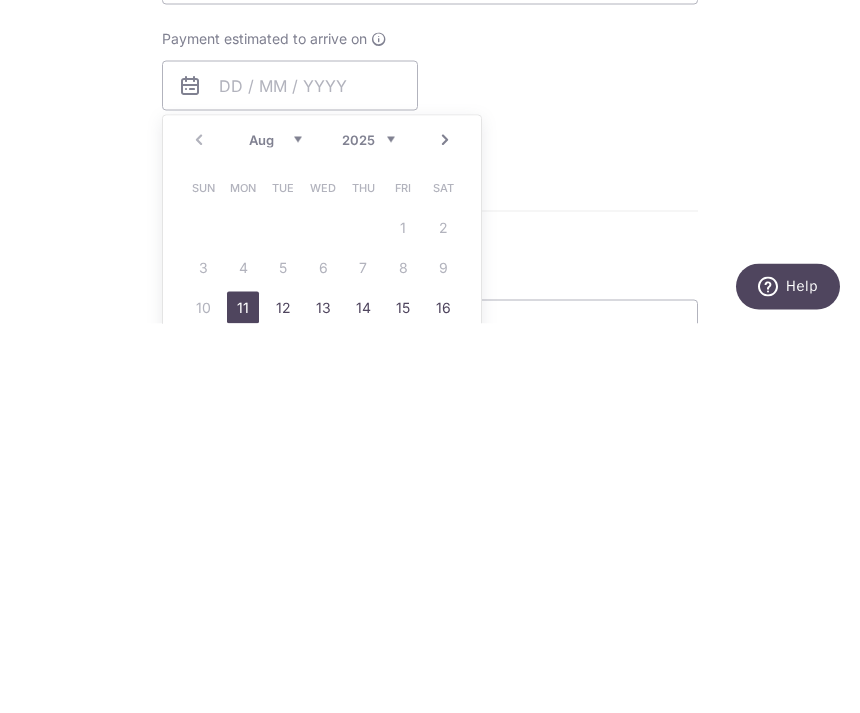 click on "11" at bounding box center (243, 697) 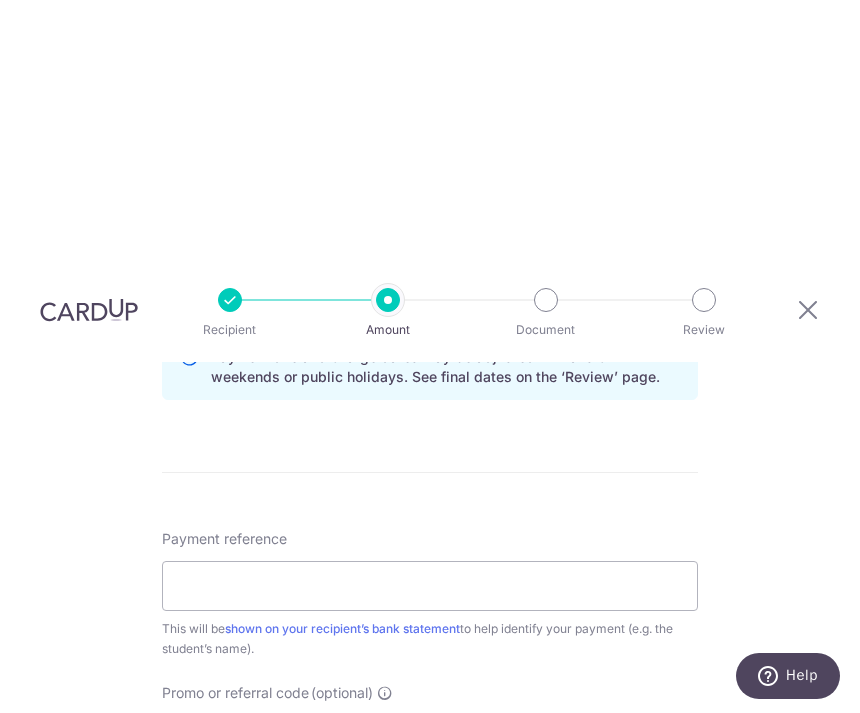 scroll, scrollTop: 1084, scrollLeft: 0, axis: vertical 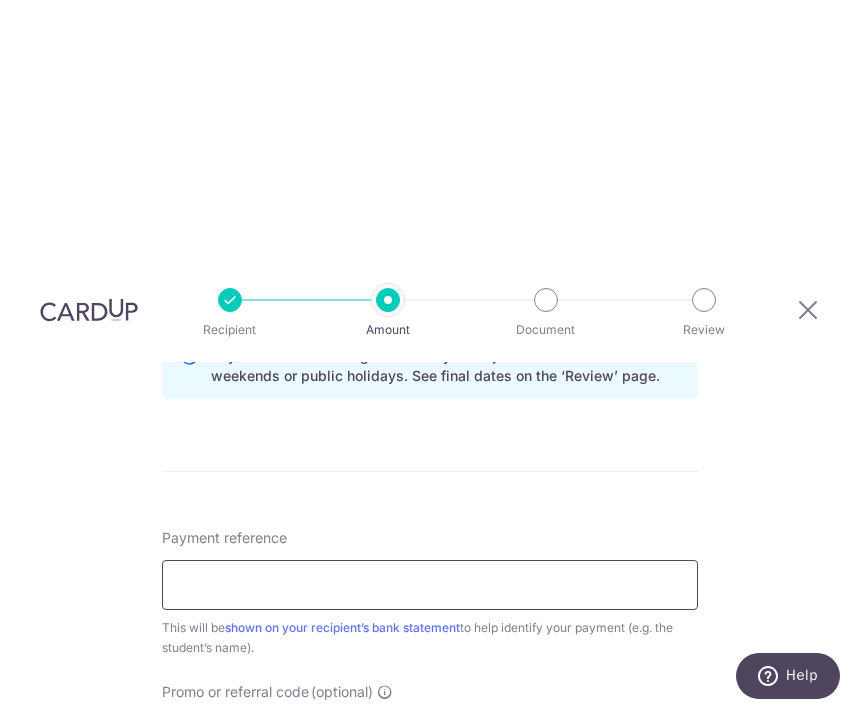 click on "Payment reference" at bounding box center [430, 585] 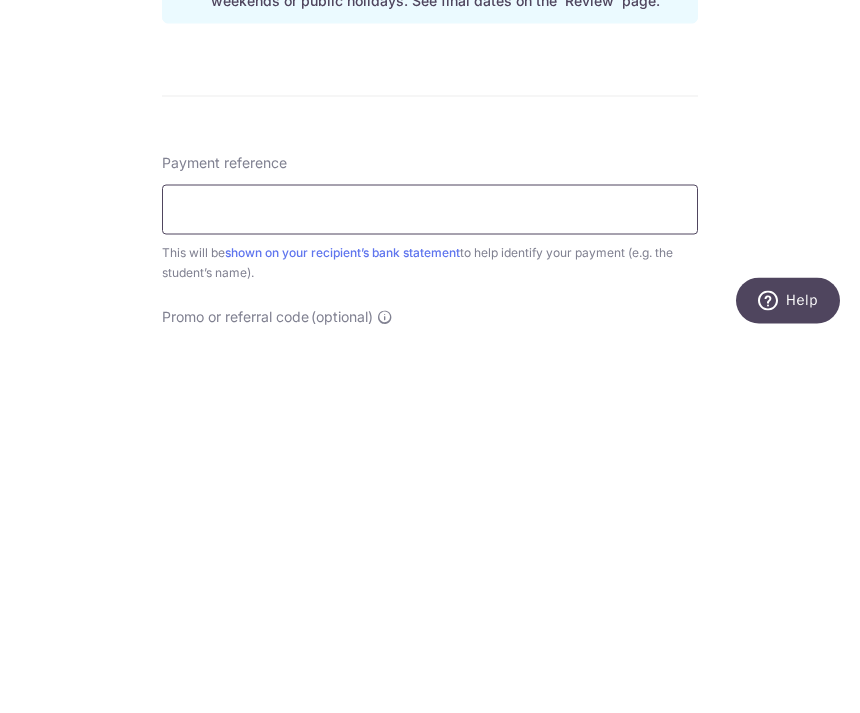 type on "G" 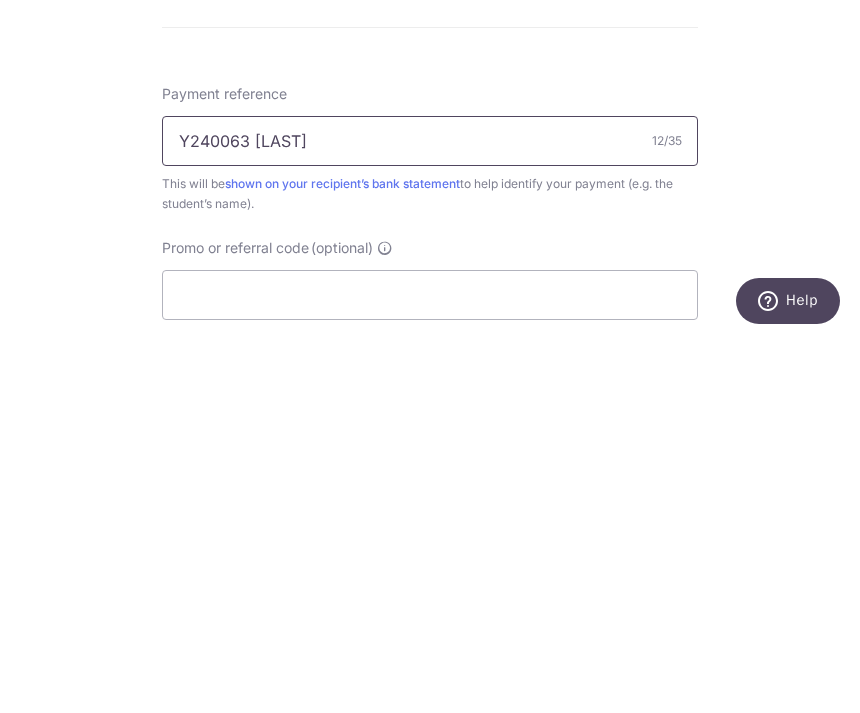 scroll, scrollTop: 1155, scrollLeft: 0, axis: vertical 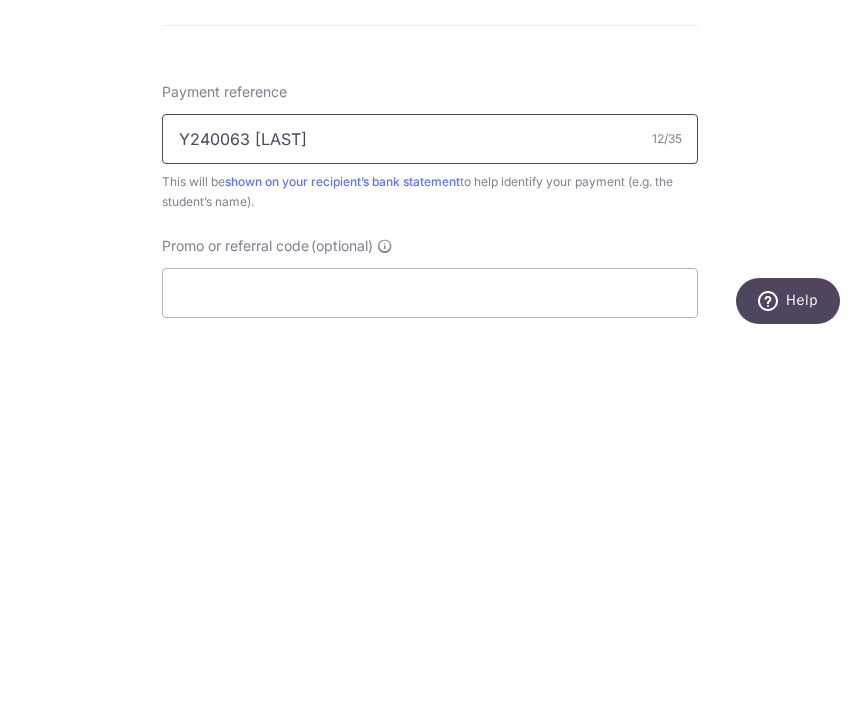 type on "Y240063 陈昀希" 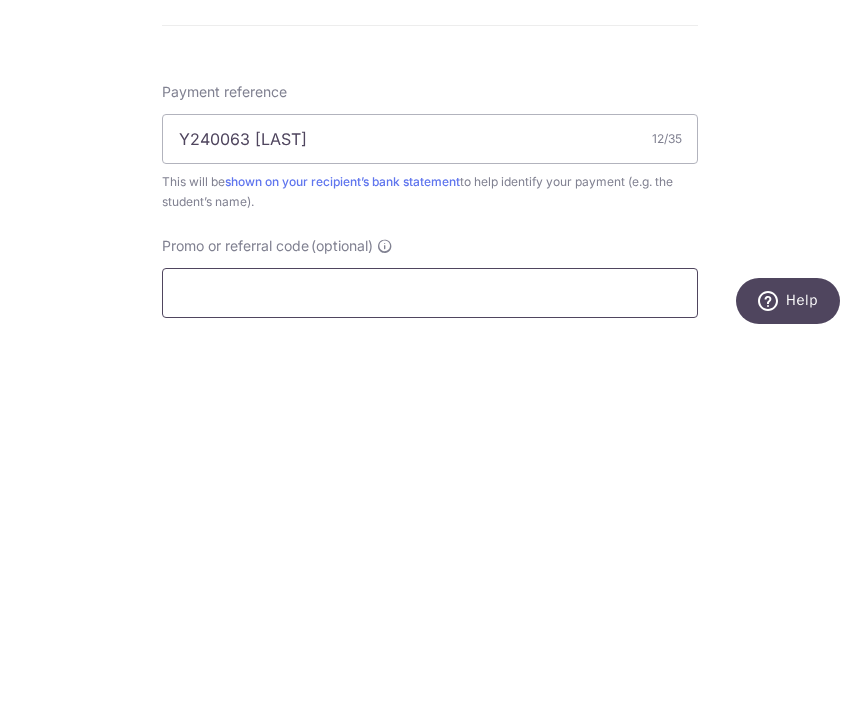 click on "Promo or referral code
(optional)" at bounding box center (430, 668) 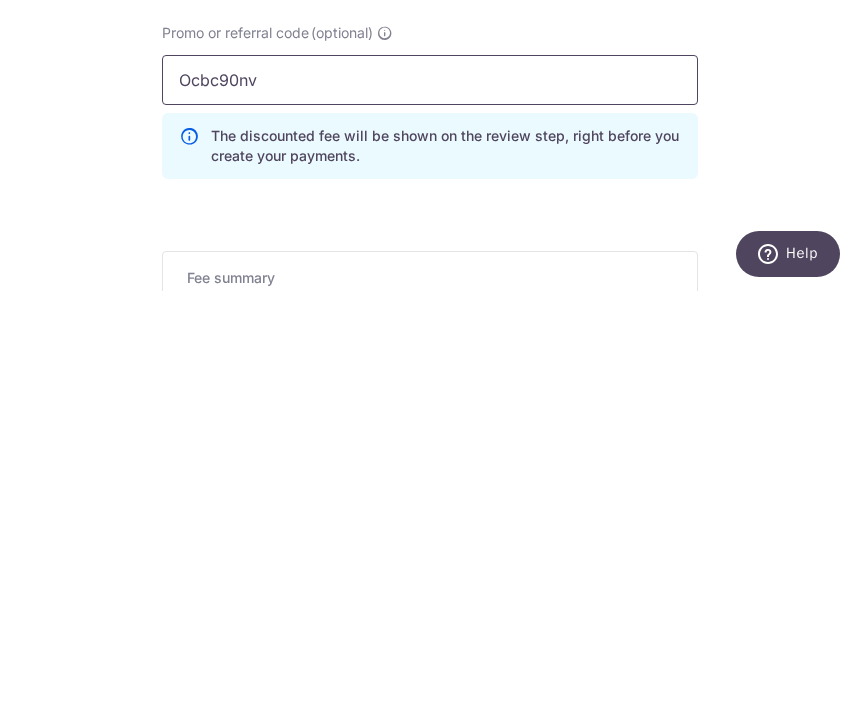 scroll, scrollTop: 1318, scrollLeft: 0, axis: vertical 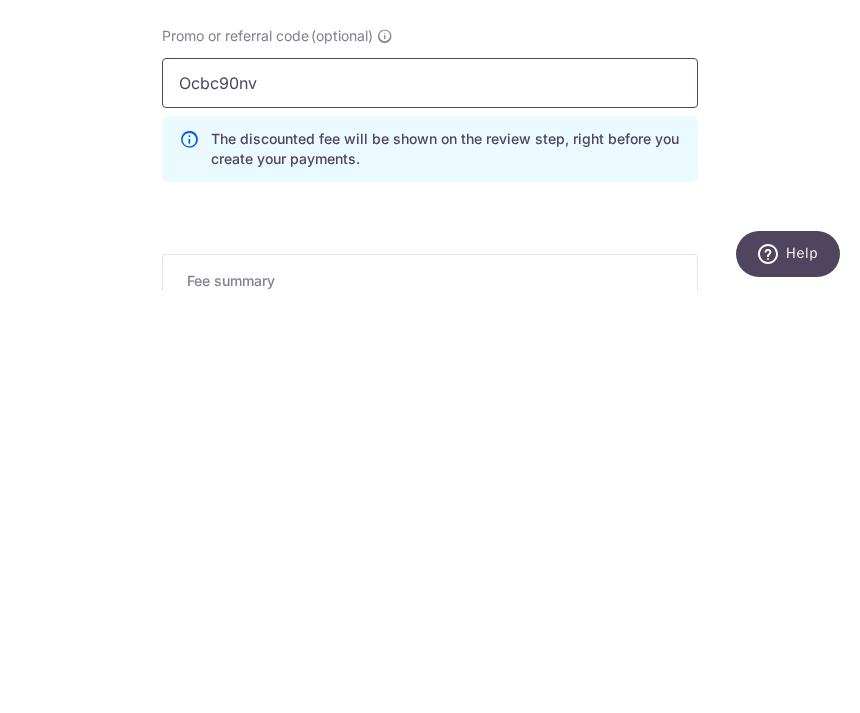 type on "Ocbc90nv" 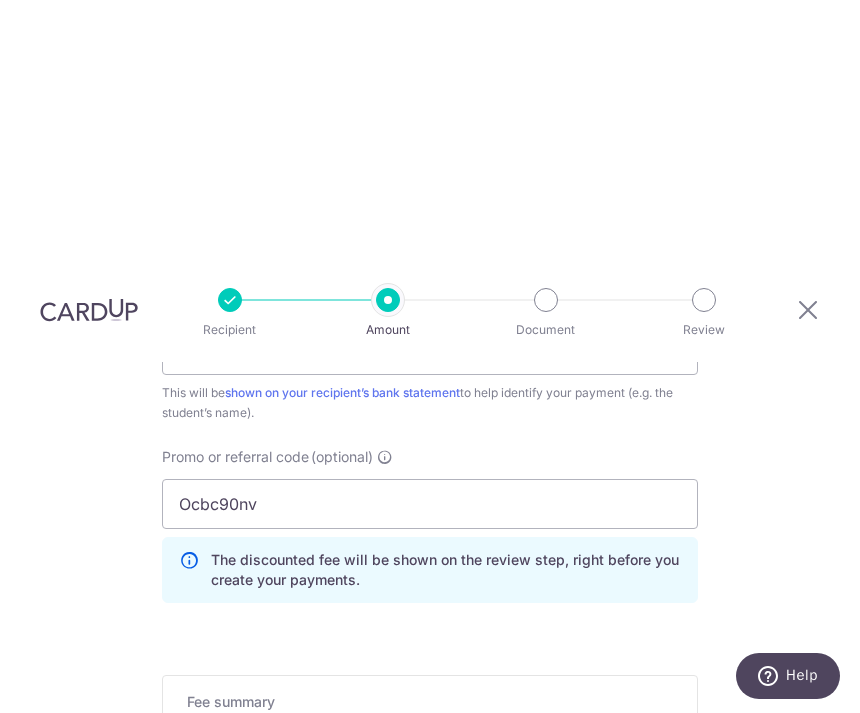 scroll, scrollTop: 1318, scrollLeft: 0, axis: vertical 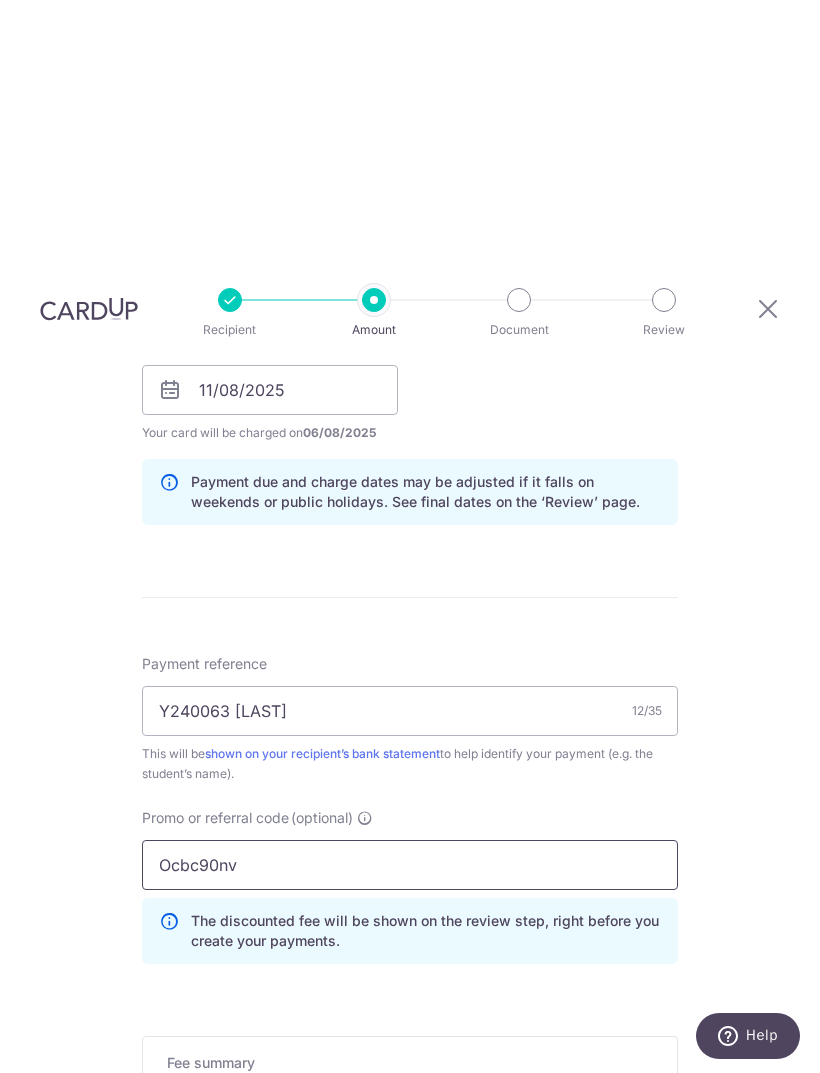 click on "Ocbc90nv" at bounding box center (410, 865) 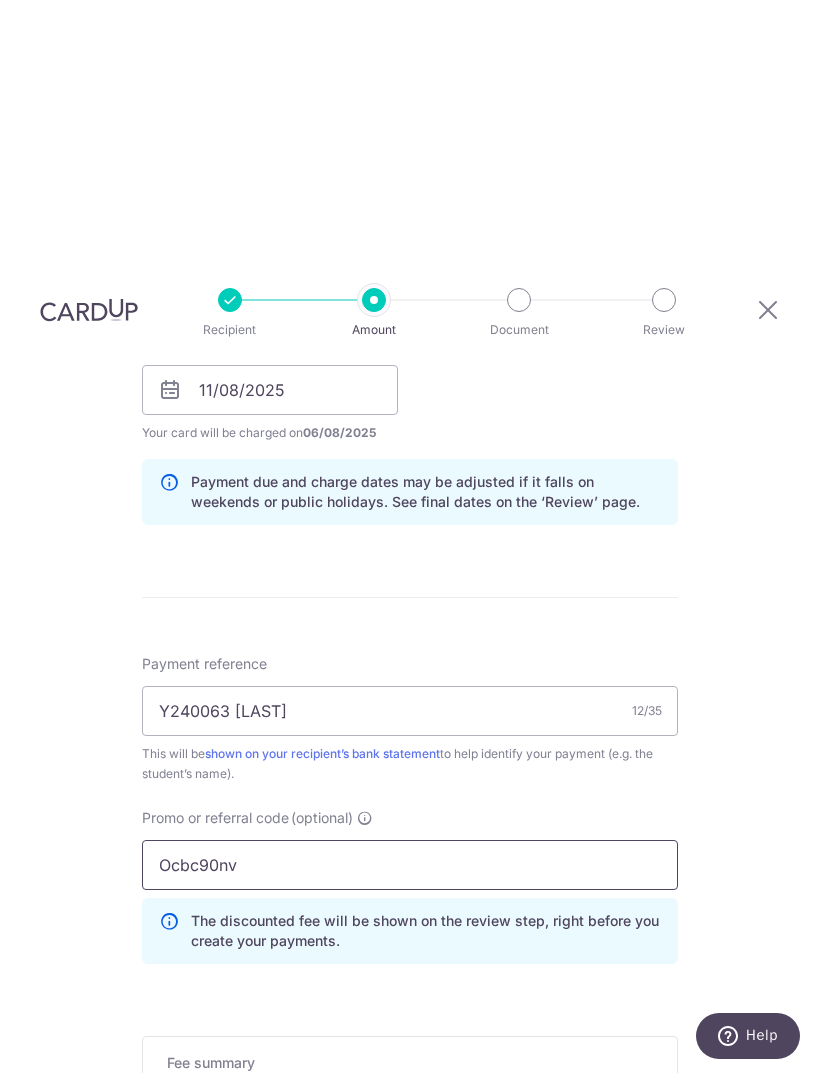 scroll, scrollTop: 64, scrollLeft: 0, axis: vertical 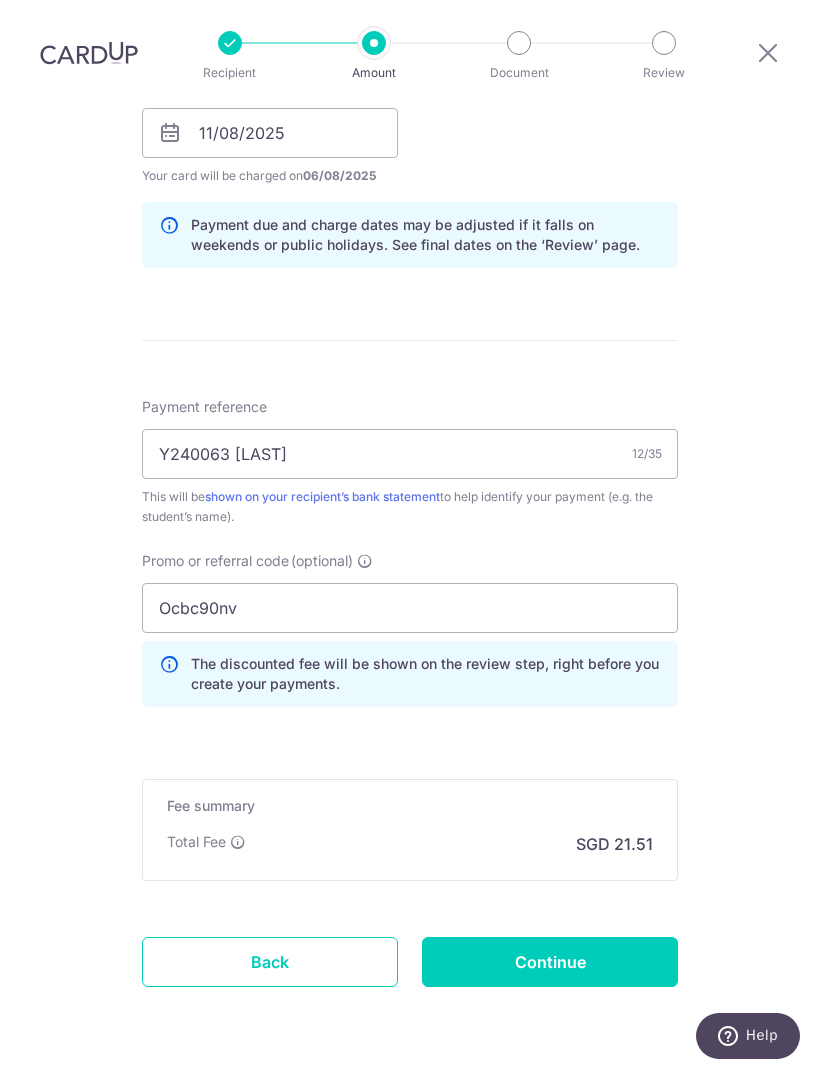 click on "Continue" at bounding box center (550, 962) 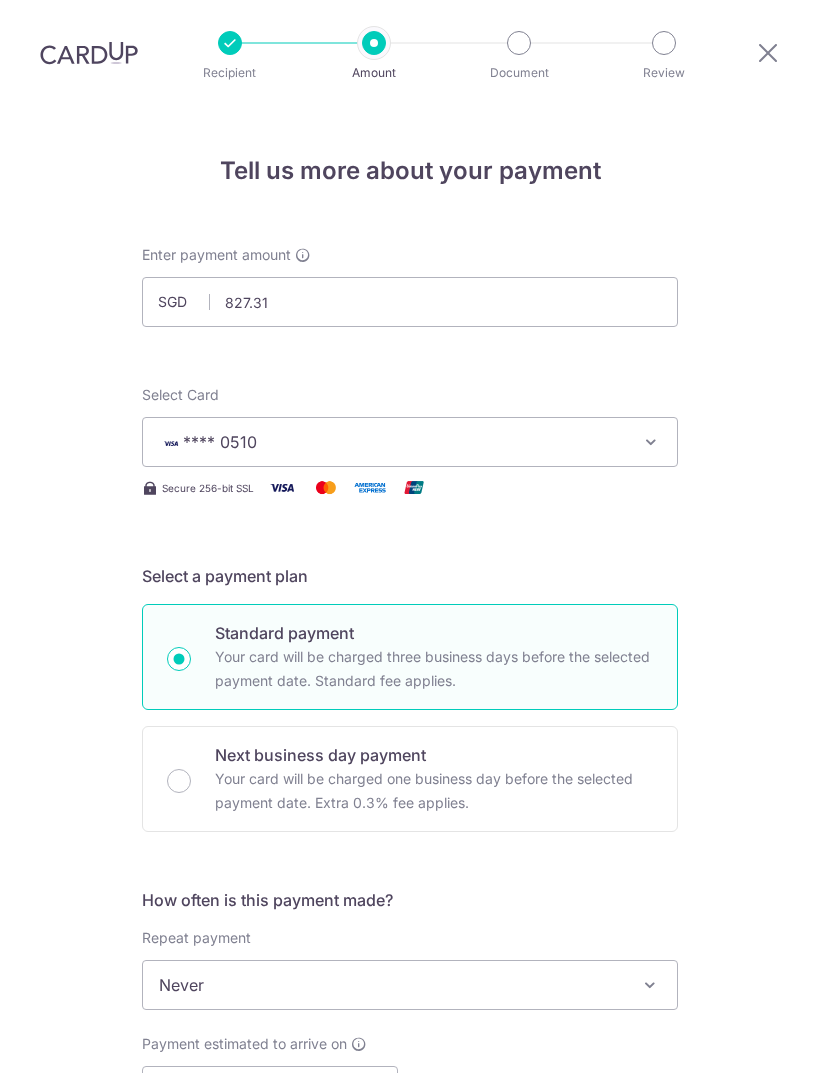 scroll, scrollTop: 64, scrollLeft: 0, axis: vertical 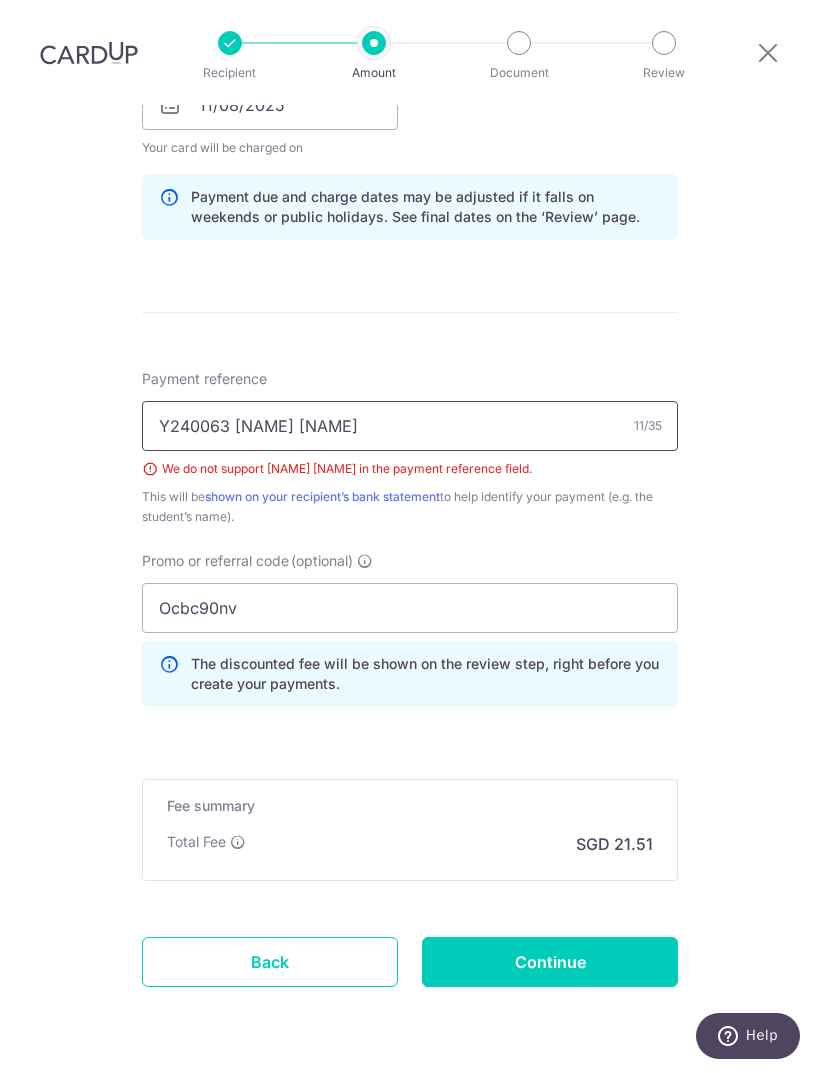 click on "Y240063 陈昀希" at bounding box center [410, 426] 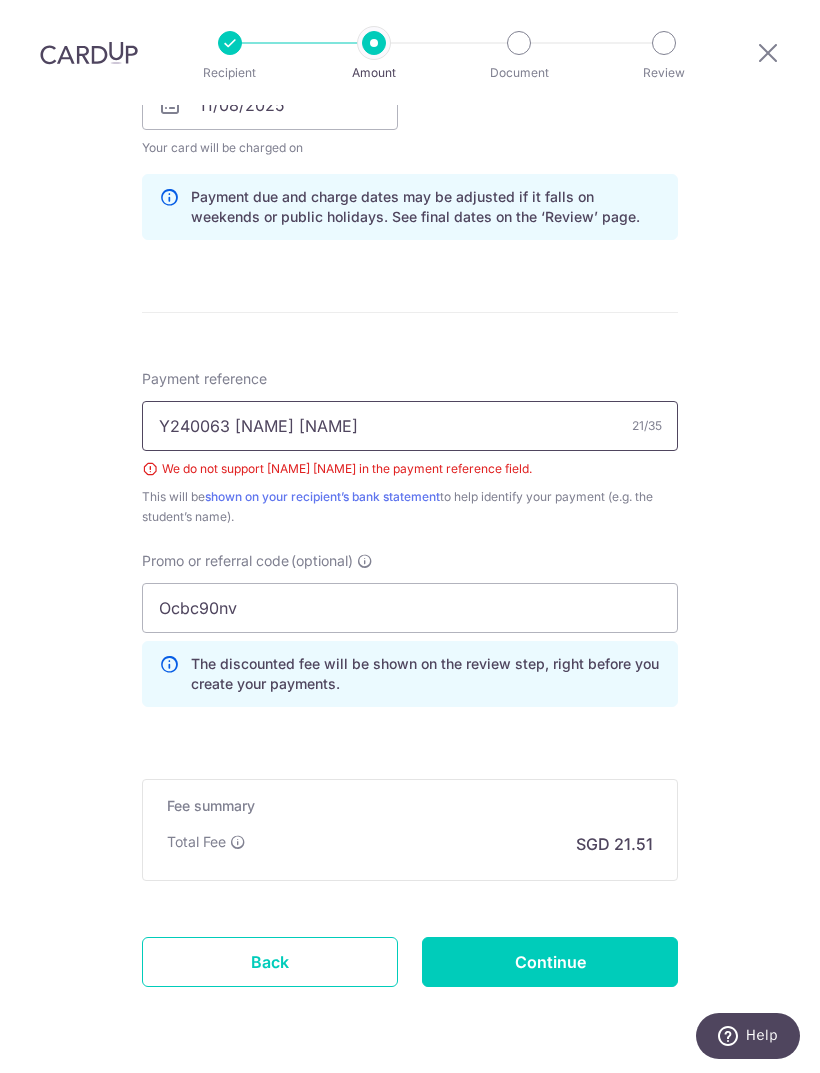 type on "Y240063 Gwendelyn Tan" 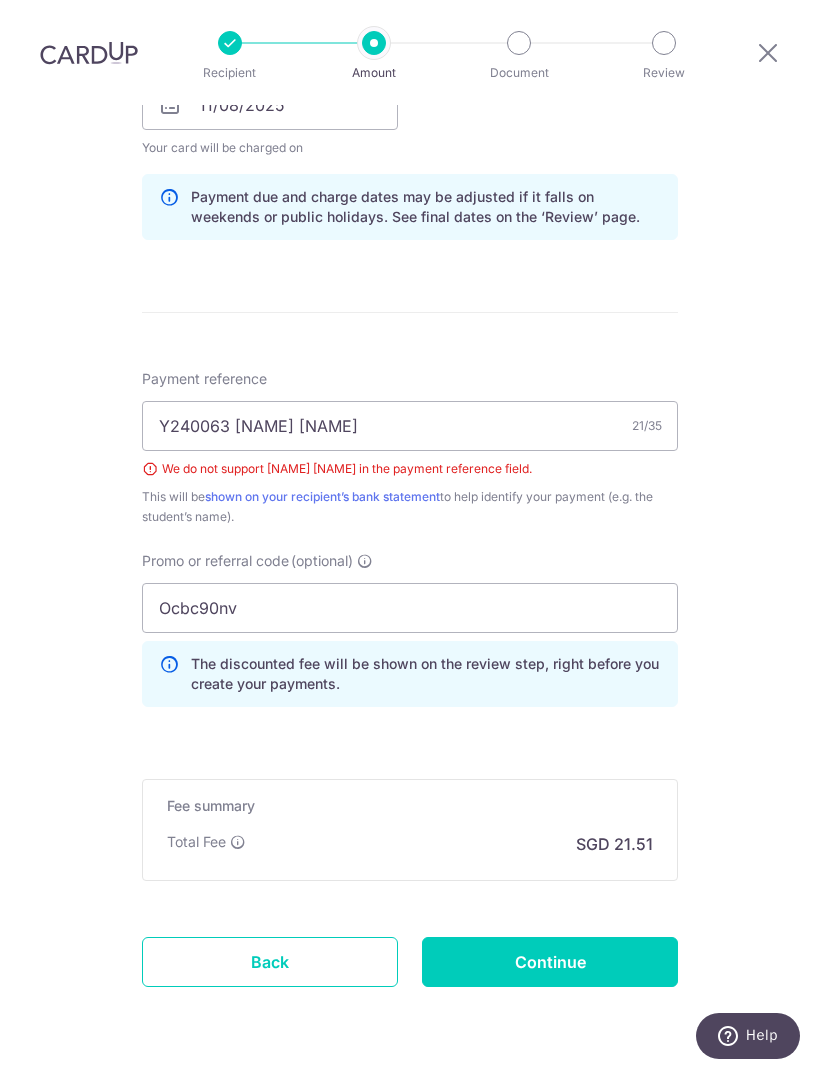 click on "Continue" at bounding box center (550, 962) 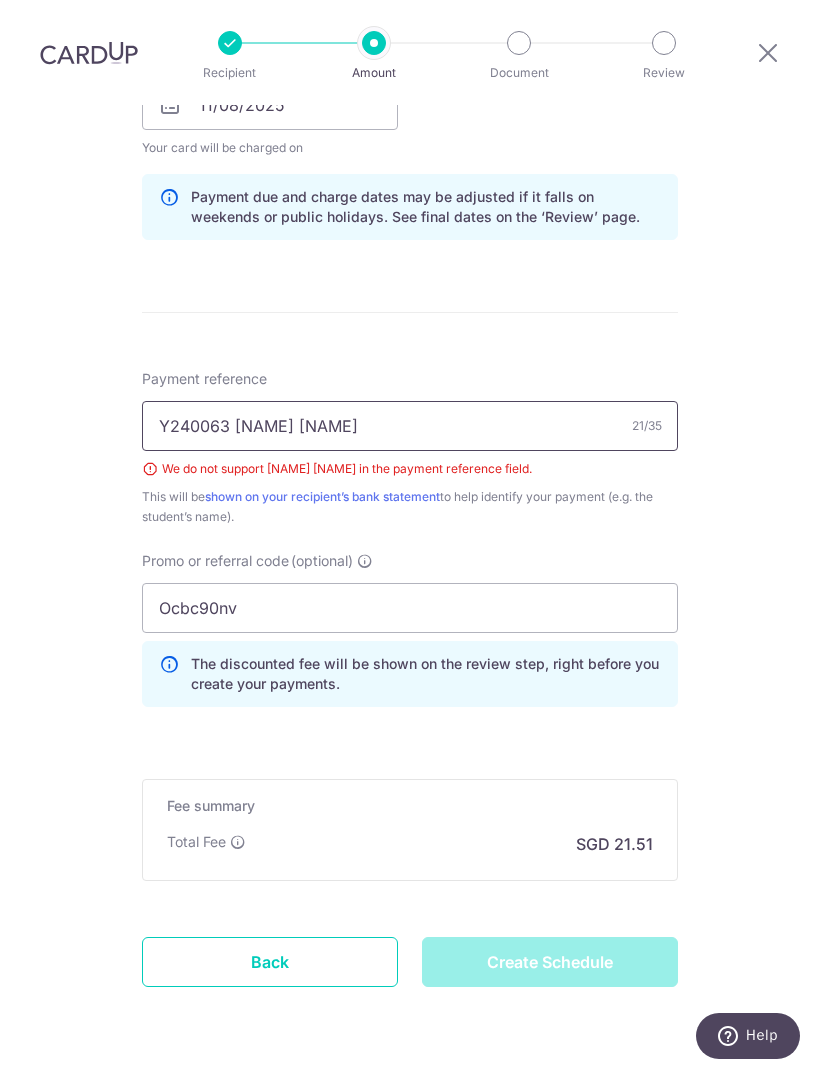 click on "Y240063 Gwendelyn Tan" at bounding box center [410, 426] 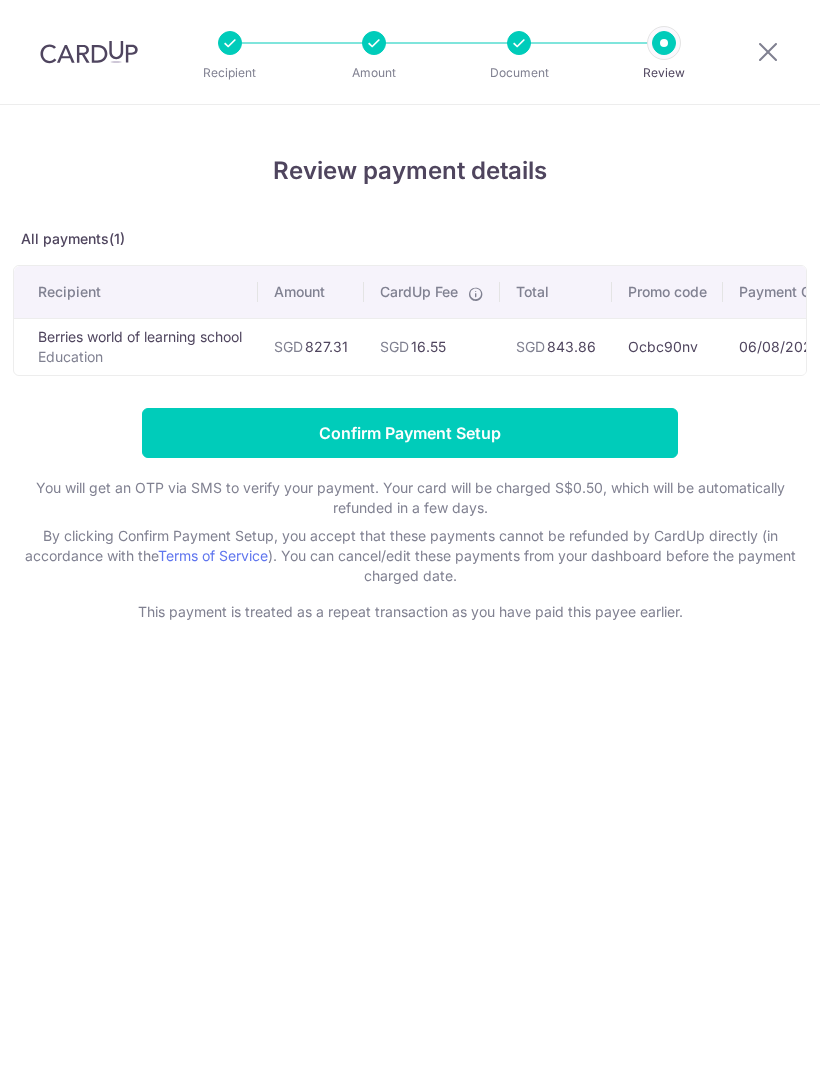 scroll, scrollTop: 0, scrollLeft: 0, axis: both 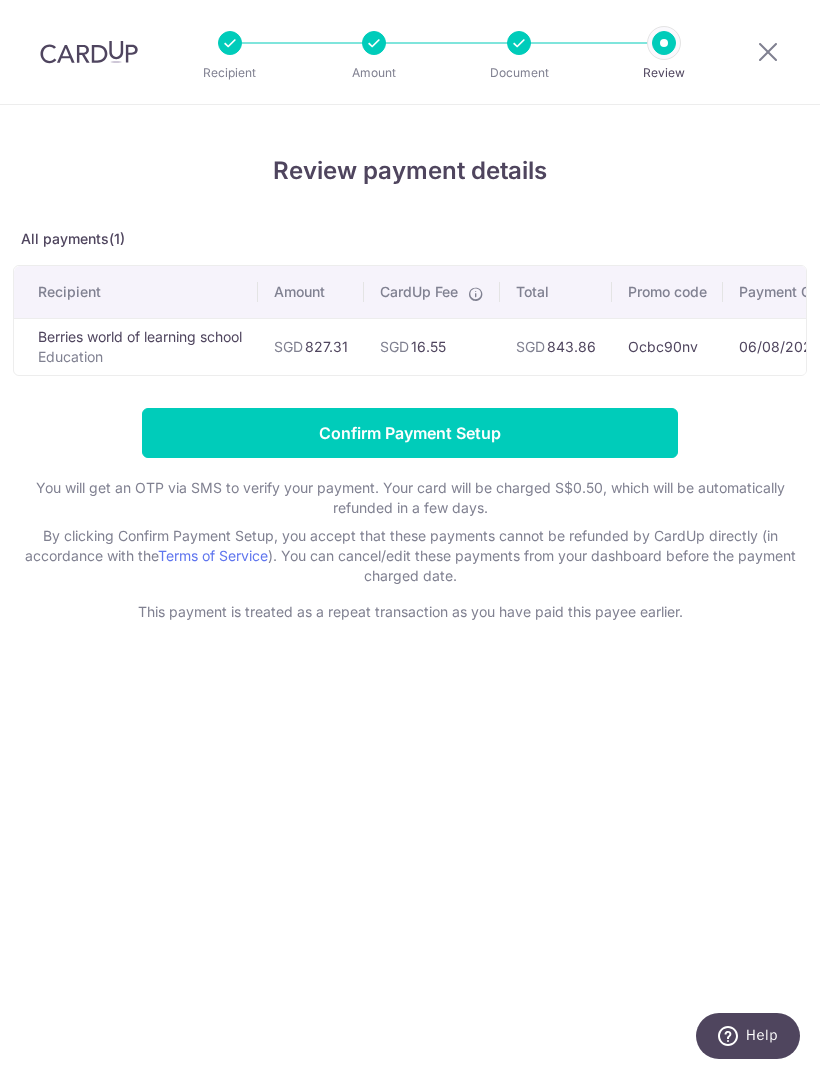 click on "Confirm Payment Setup" at bounding box center (410, 433) 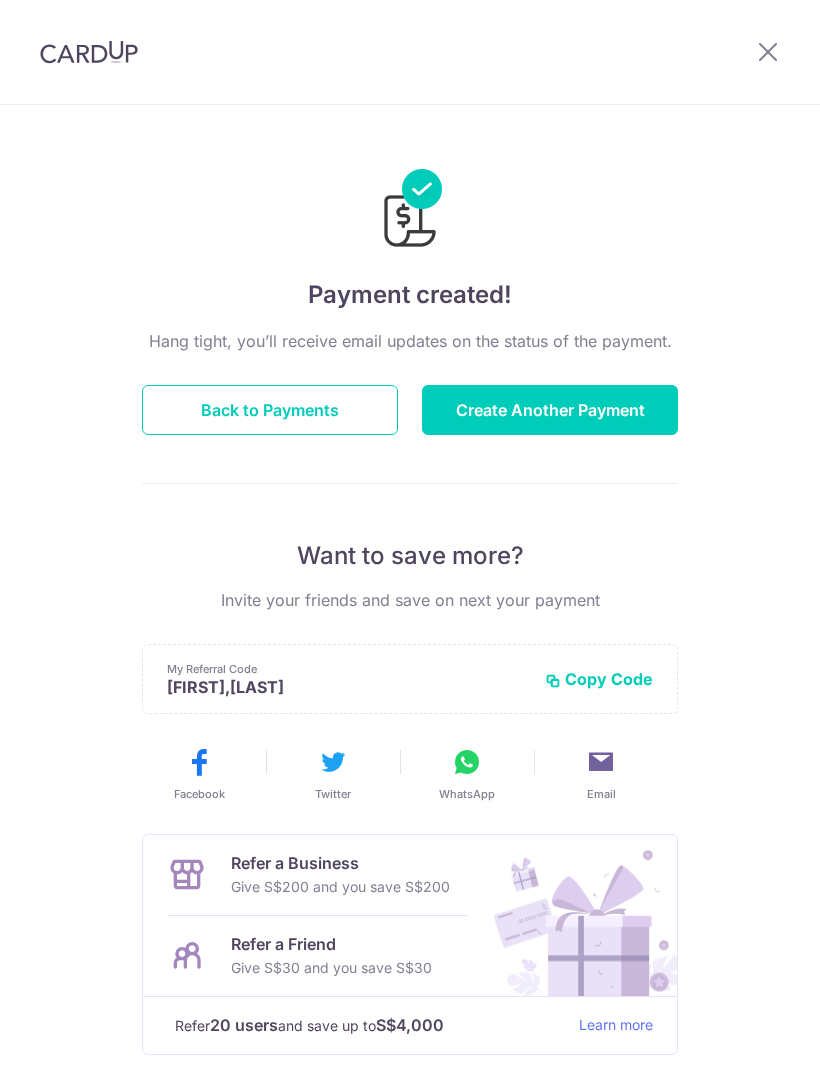 scroll, scrollTop: 0, scrollLeft: 0, axis: both 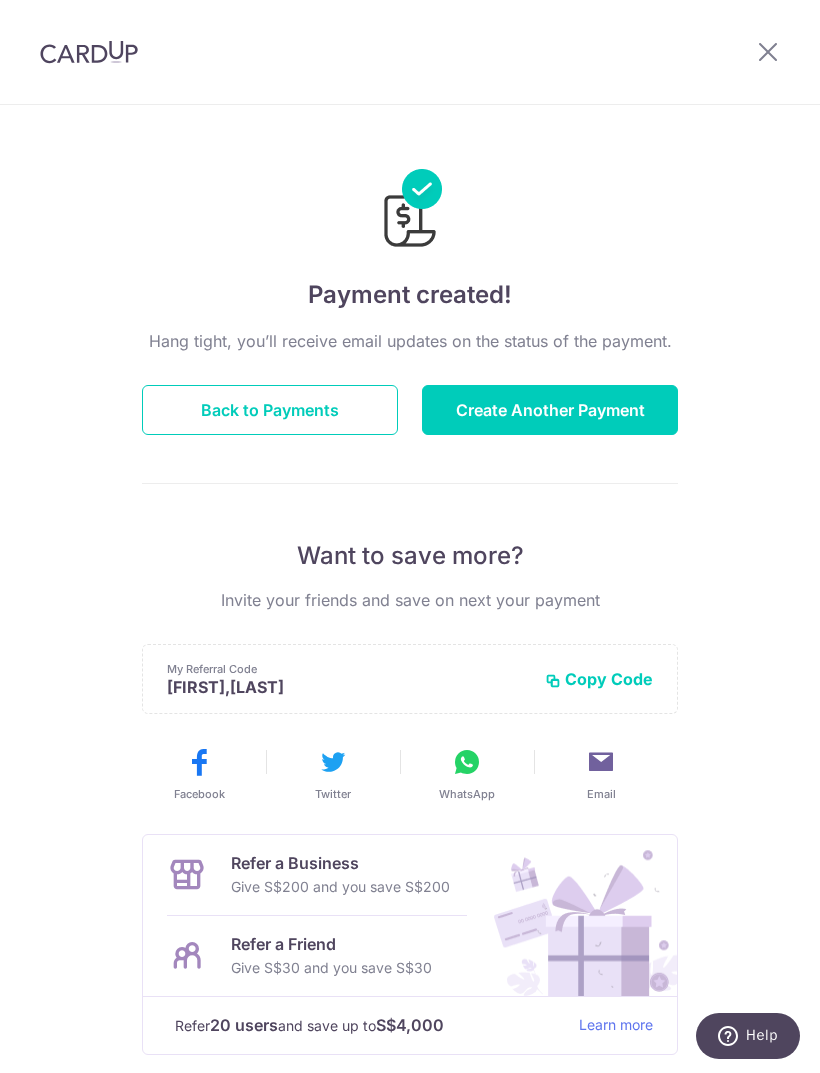 click on "Create Another Payment" at bounding box center (550, 410) 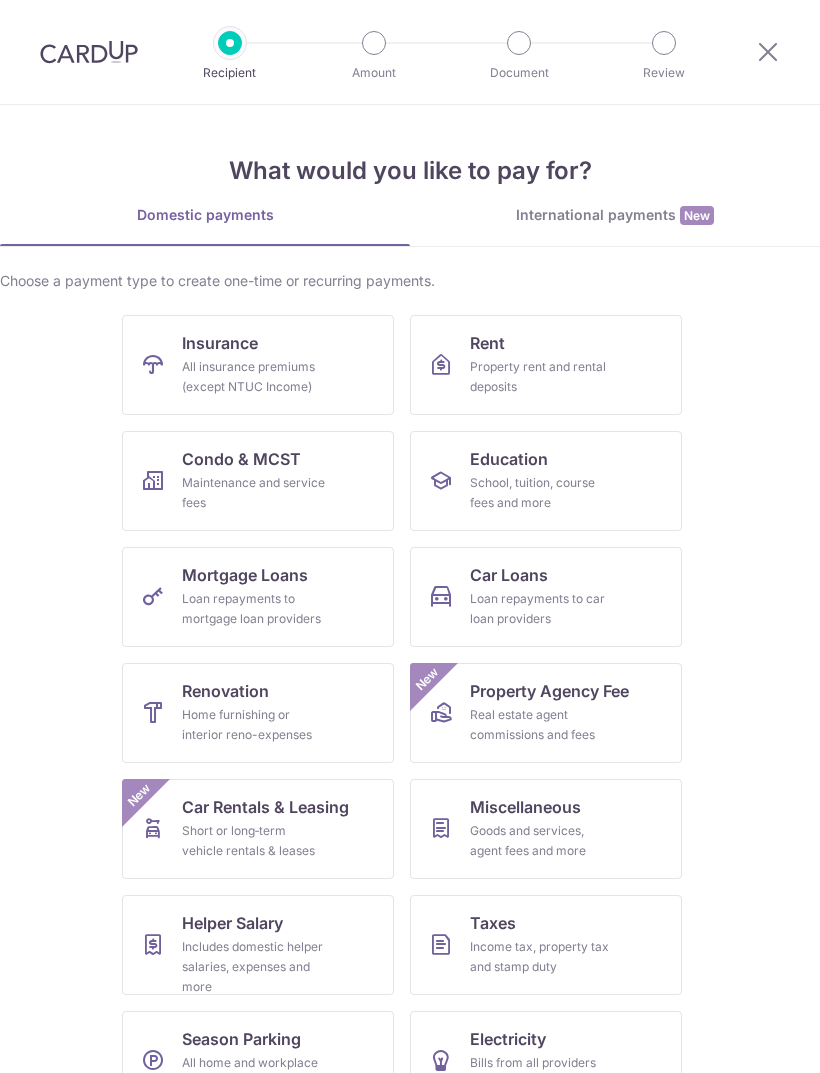 scroll, scrollTop: 0, scrollLeft: 0, axis: both 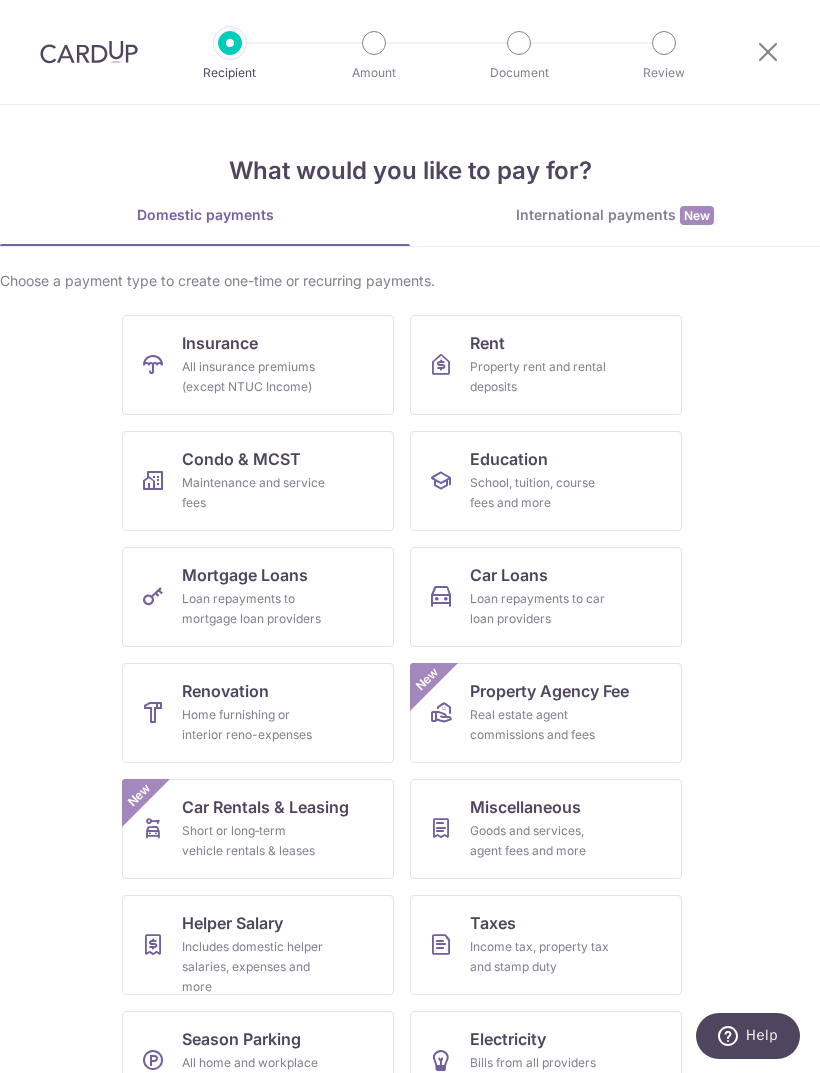 click on "School, tuition, course fees and more" at bounding box center [542, 493] 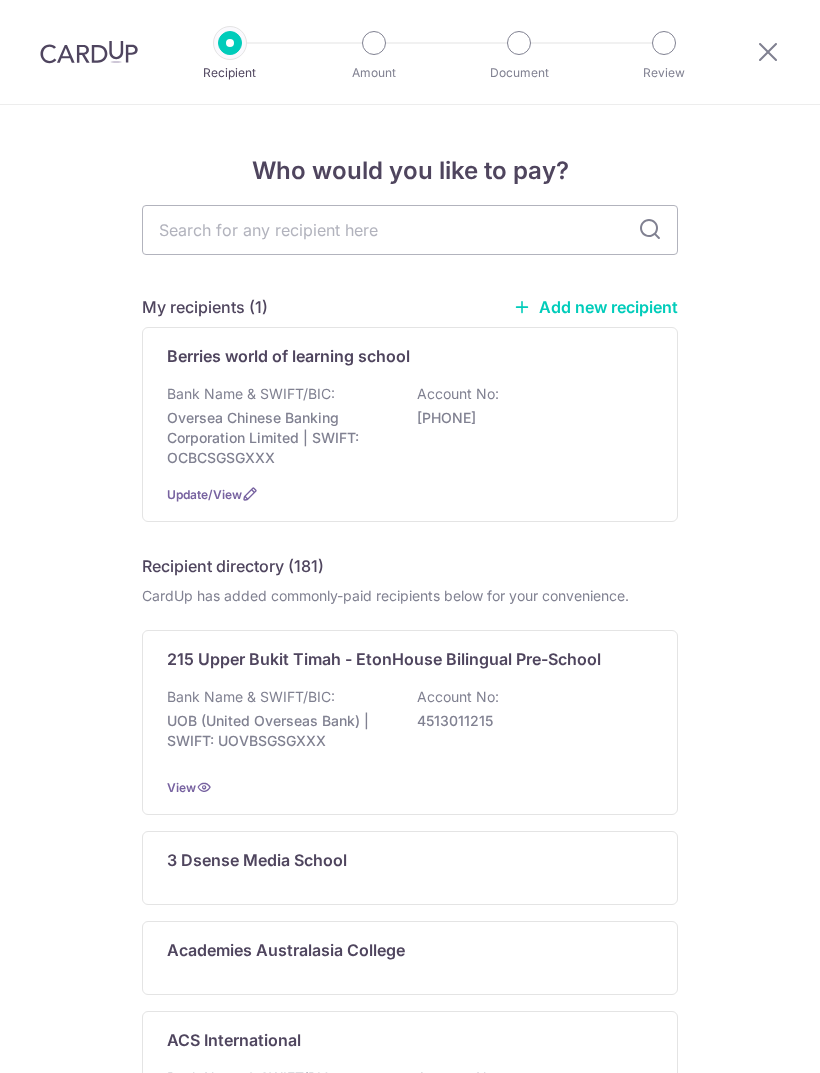 scroll, scrollTop: 0, scrollLeft: 0, axis: both 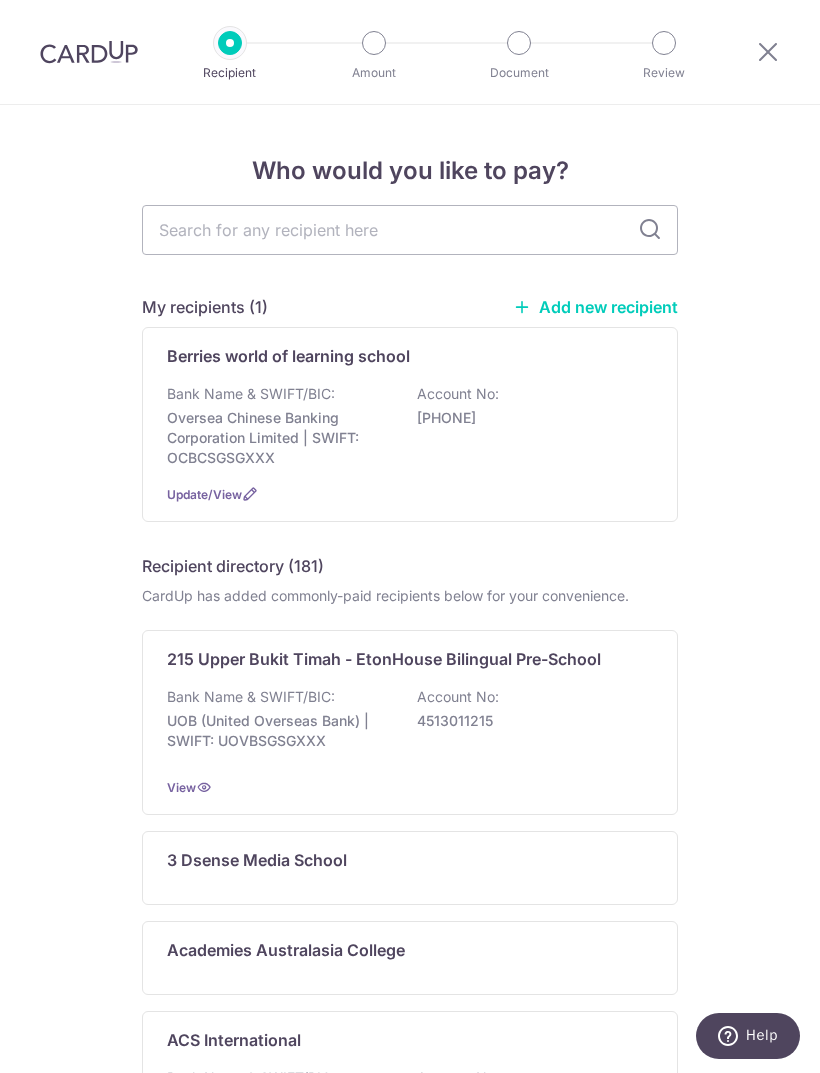 click on "Bank Name & SWIFT/BIC:
Oversea Chinese Banking Corporation Limited | SWIFT: OCBCSGSGXXX
Account No:
712591189001" at bounding box center (410, 426) 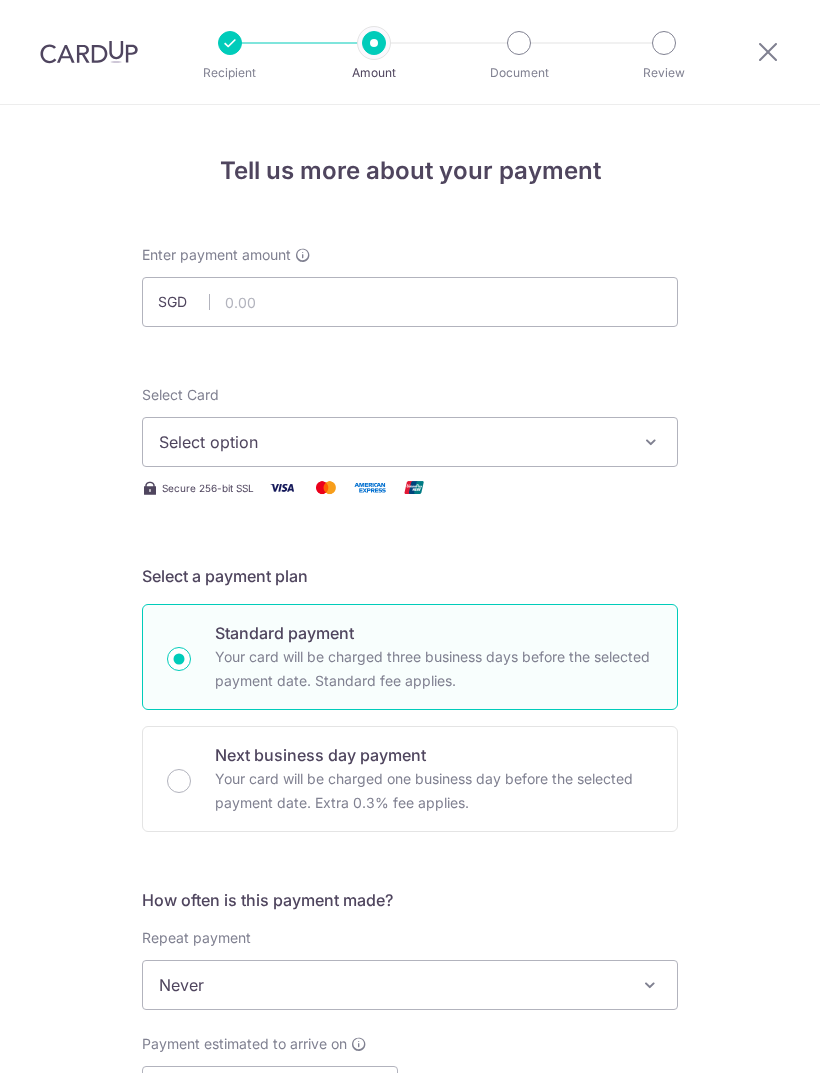 scroll, scrollTop: 0, scrollLeft: 0, axis: both 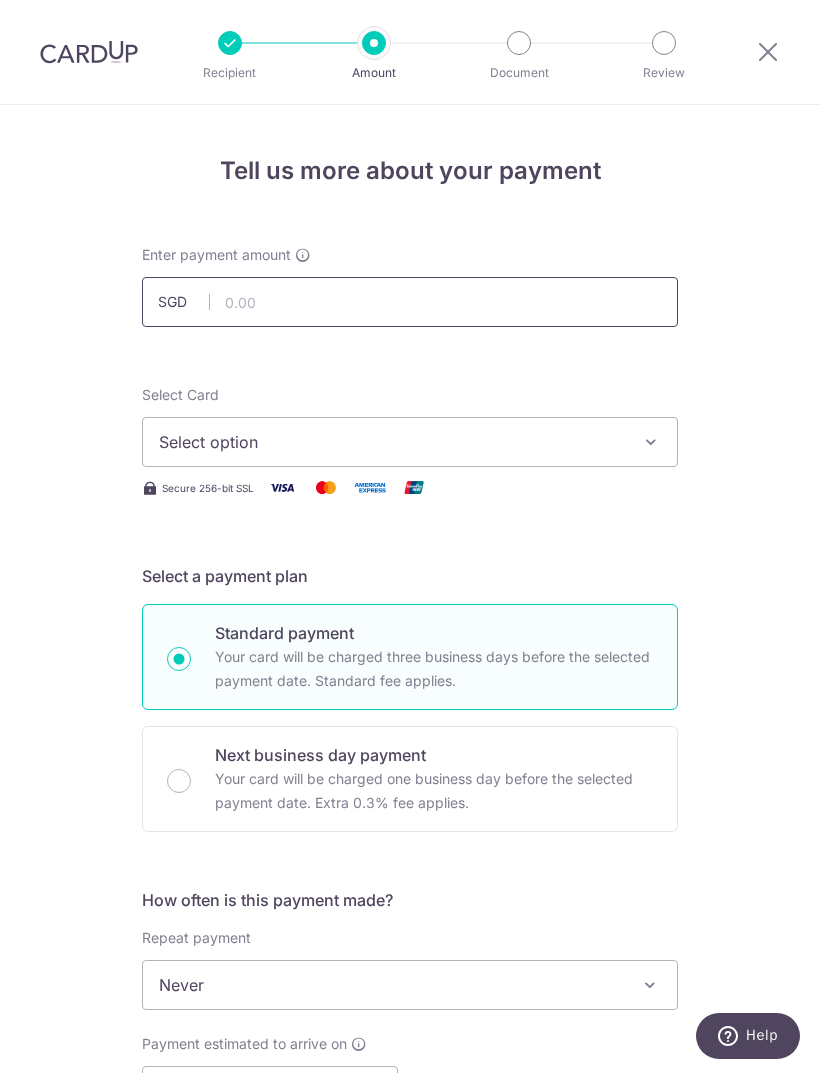 click at bounding box center [410, 302] 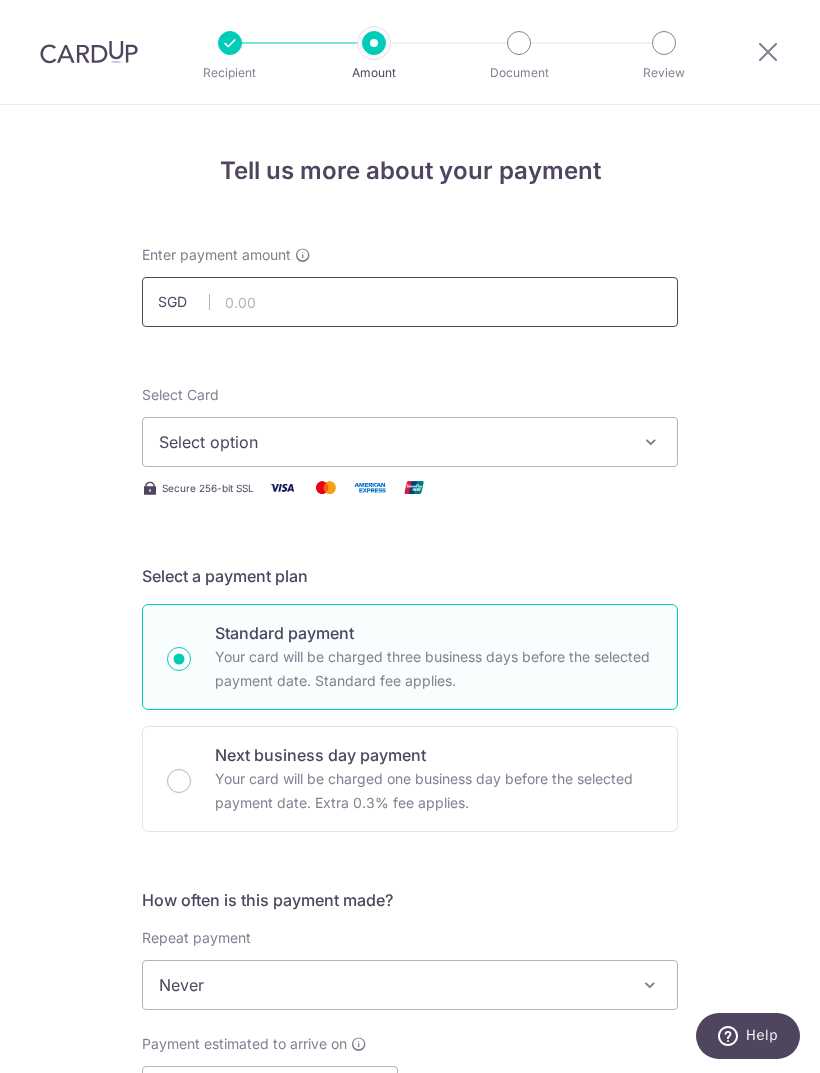 scroll, scrollTop: 0, scrollLeft: 0, axis: both 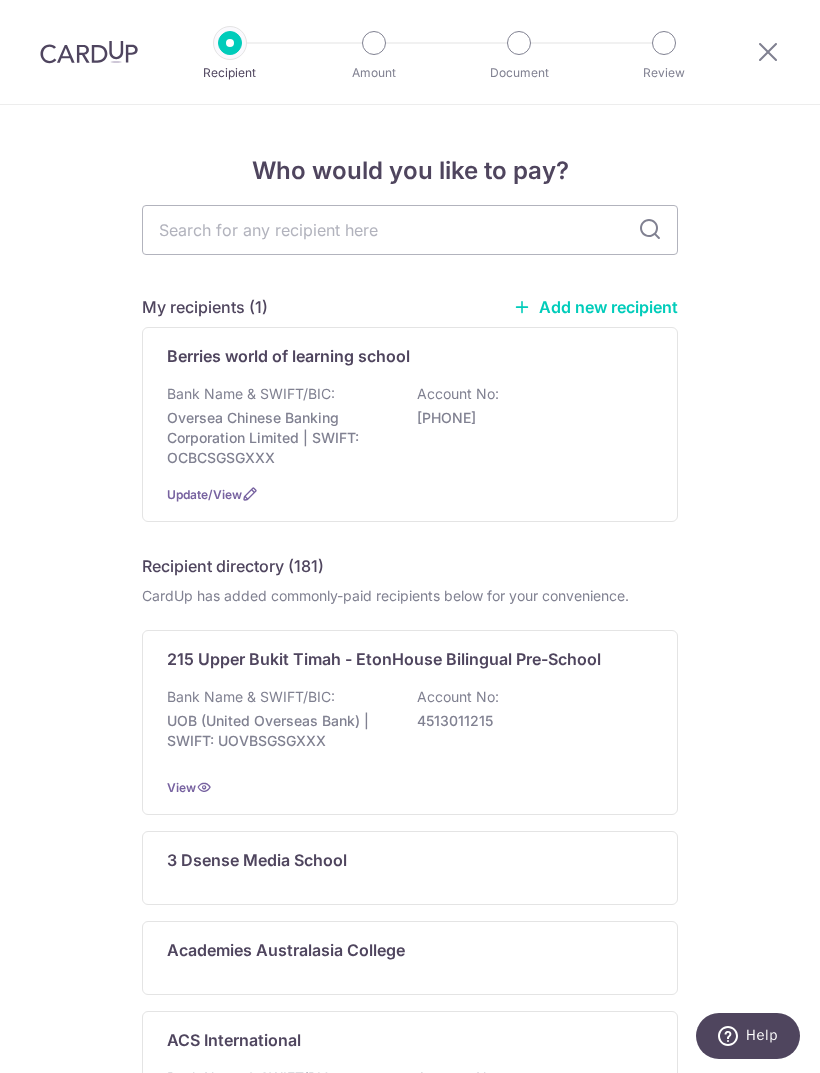 click on "Bank Name & SWIFT/BIC:" at bounding box center (251, 394) 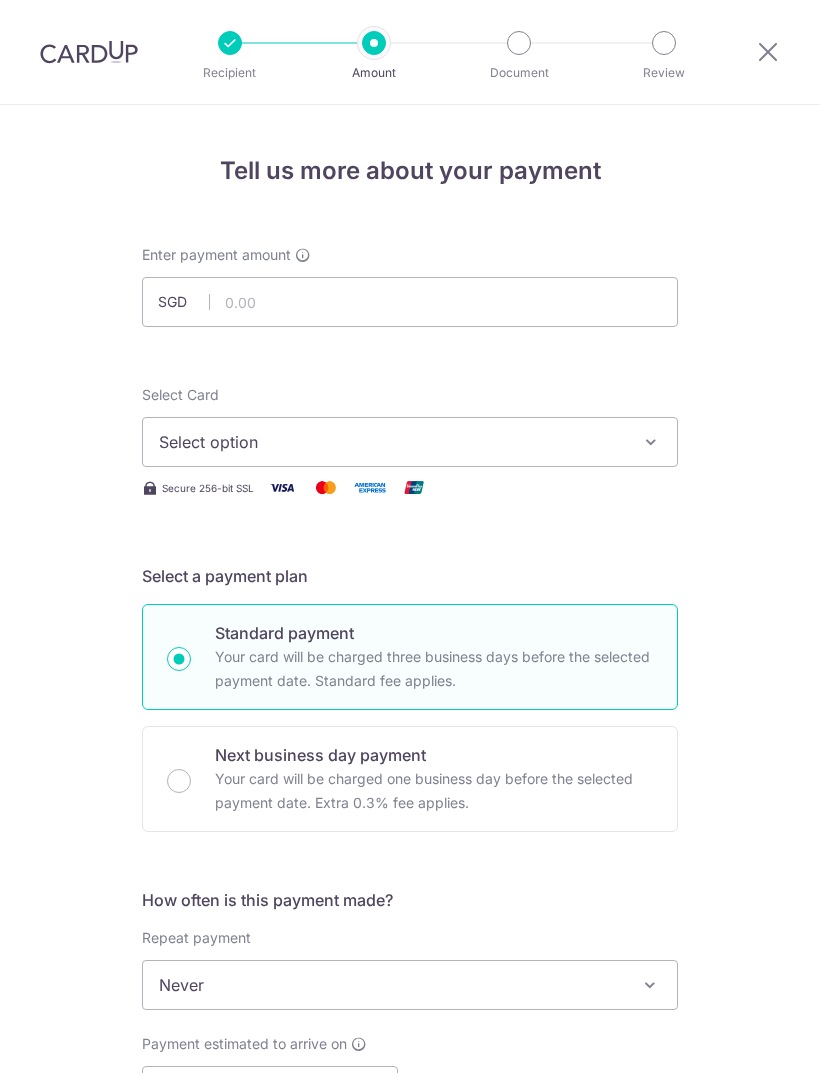 scroll, scrollTop: 0, scrollLeft: 0, axis: both 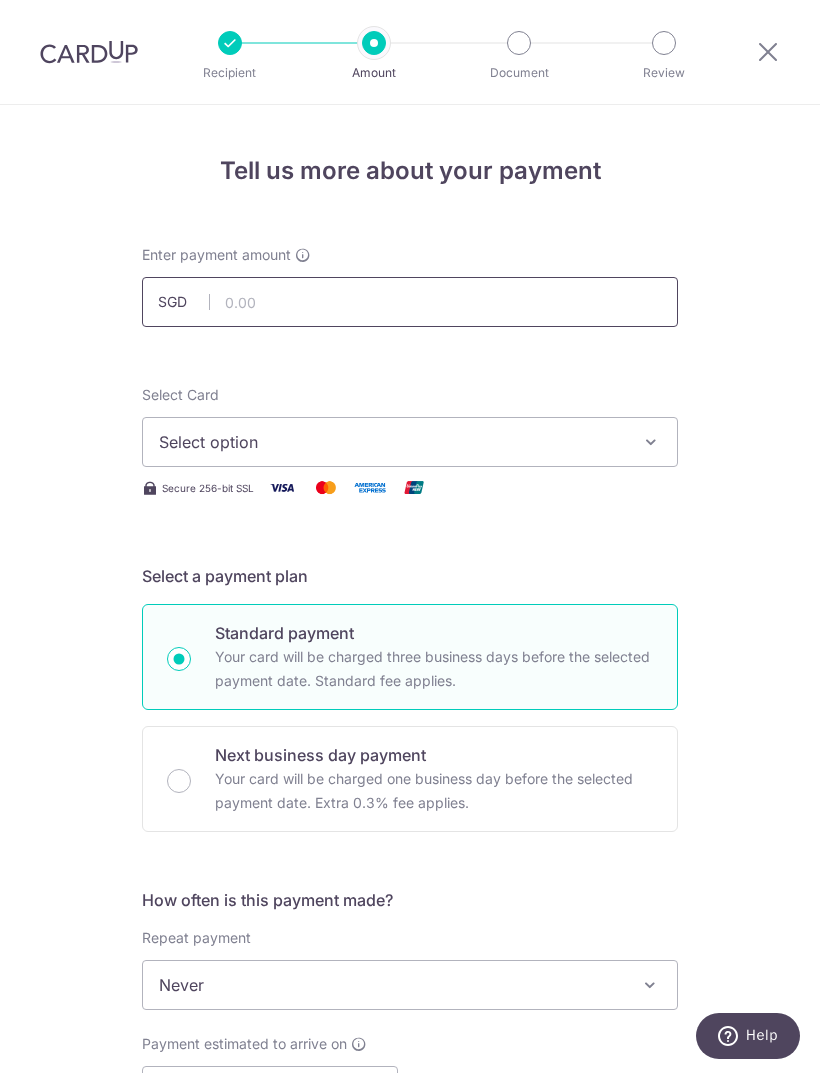 click at bounding box center (410, 302) 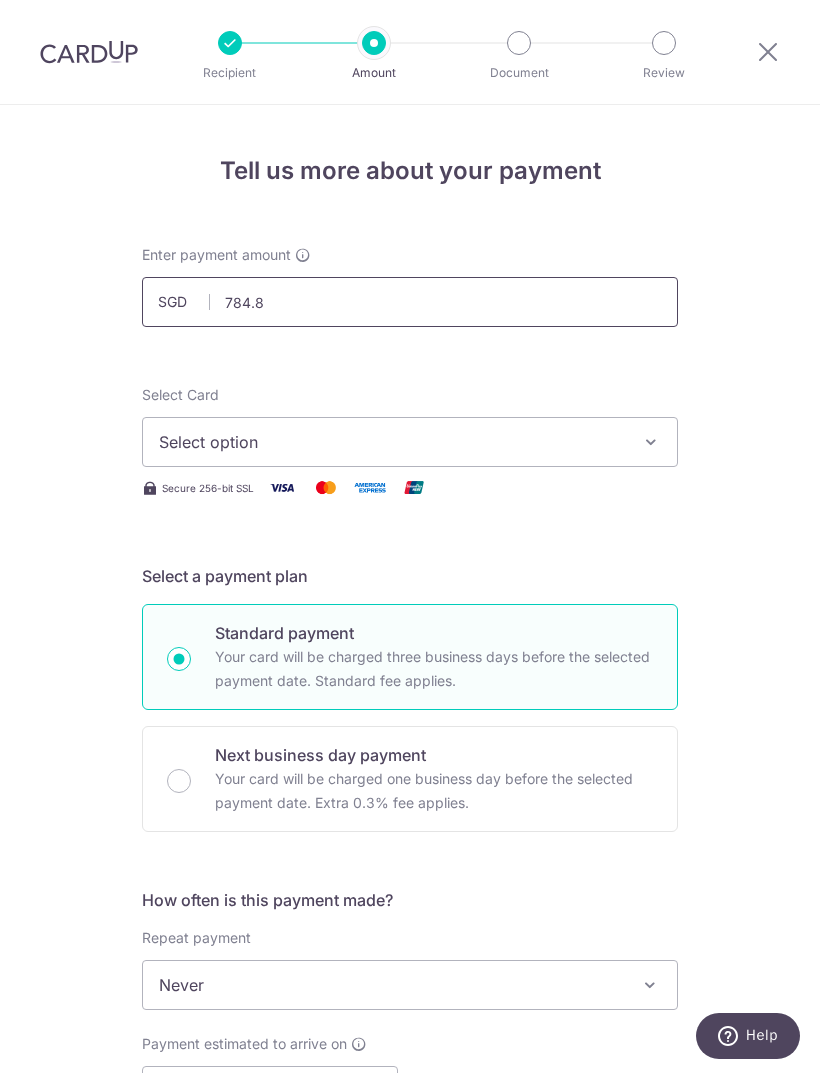 type on "784.80" 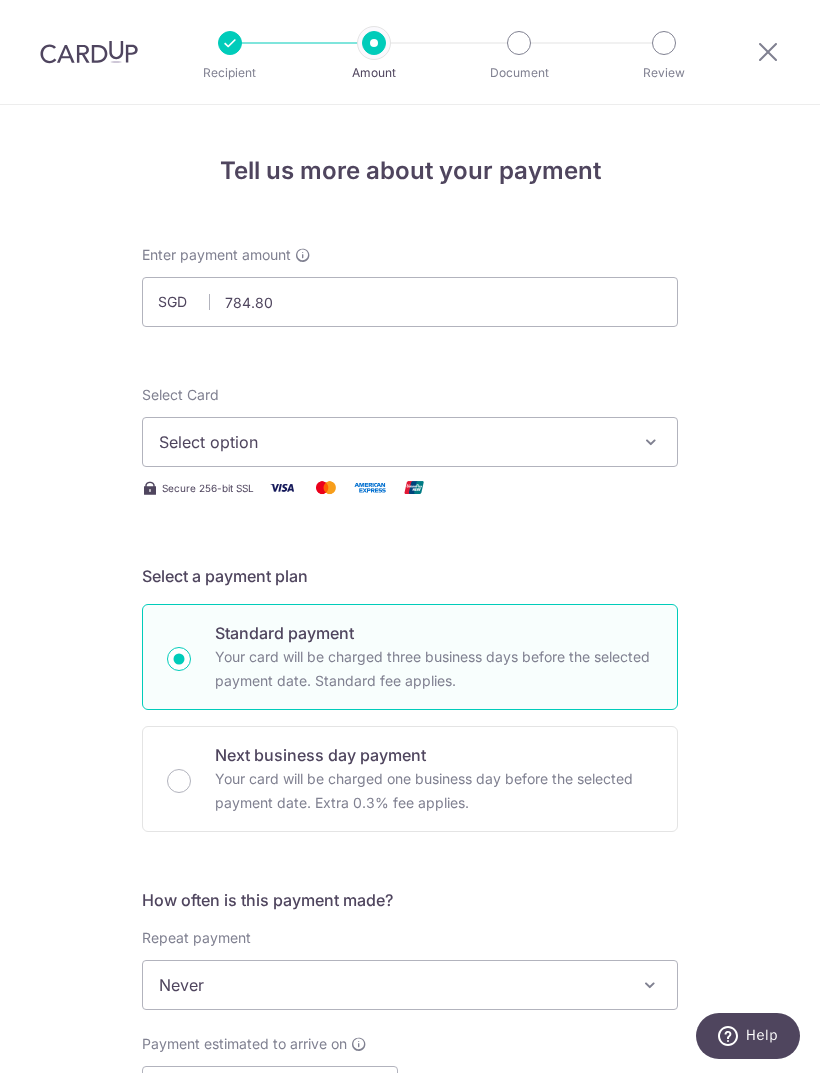 click on "Select option" at bounding box center (392, 442) 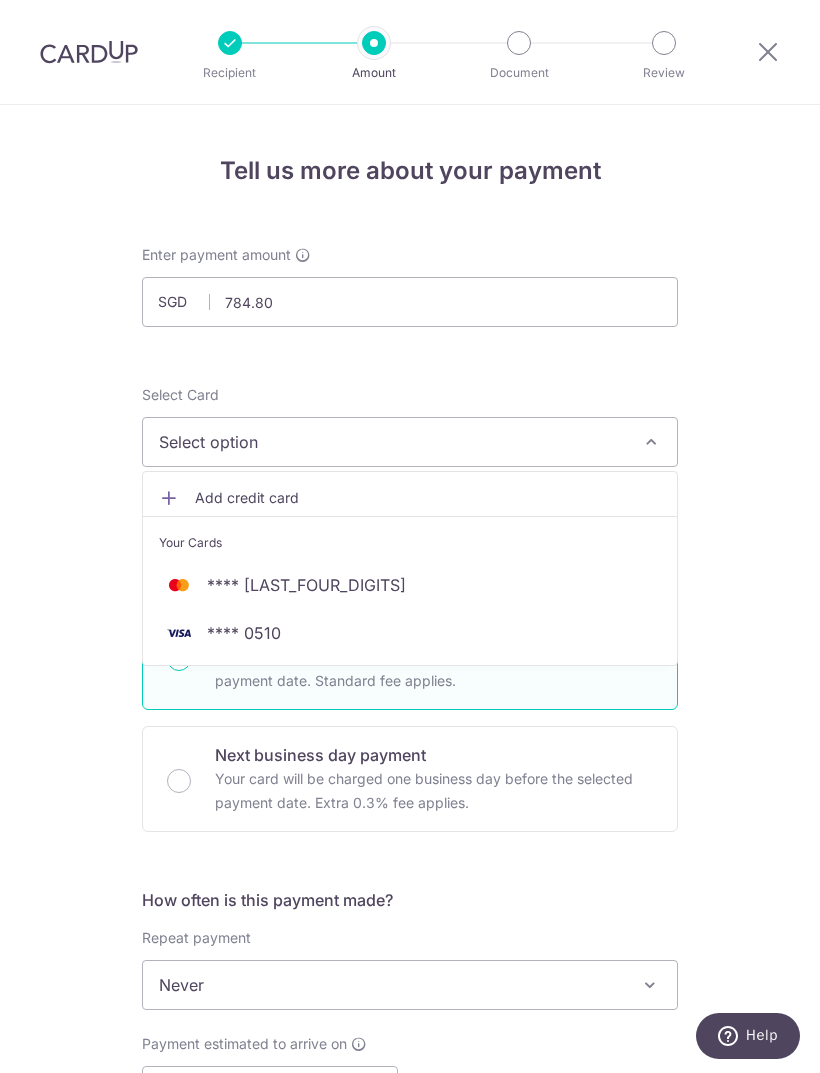 click on "**** 0510" at bounding box center [410, 633] 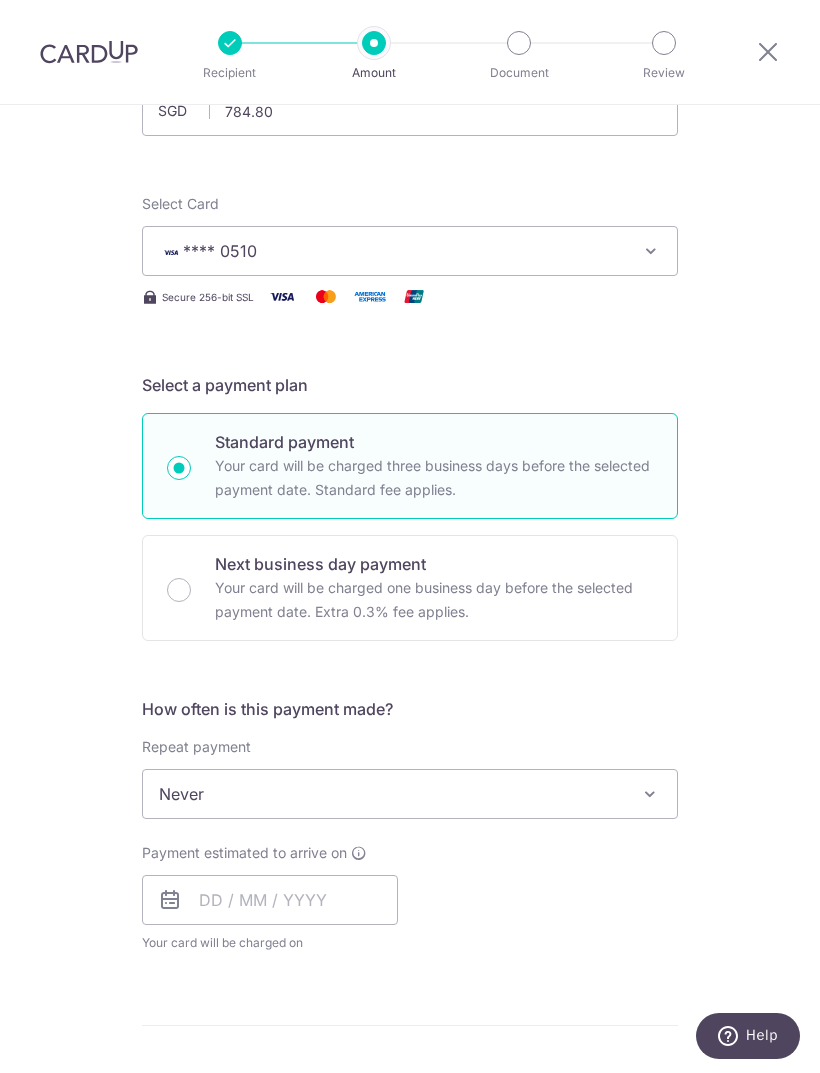 scroll, scrollTop: 197, scrollLeft: 0, axis: vertical 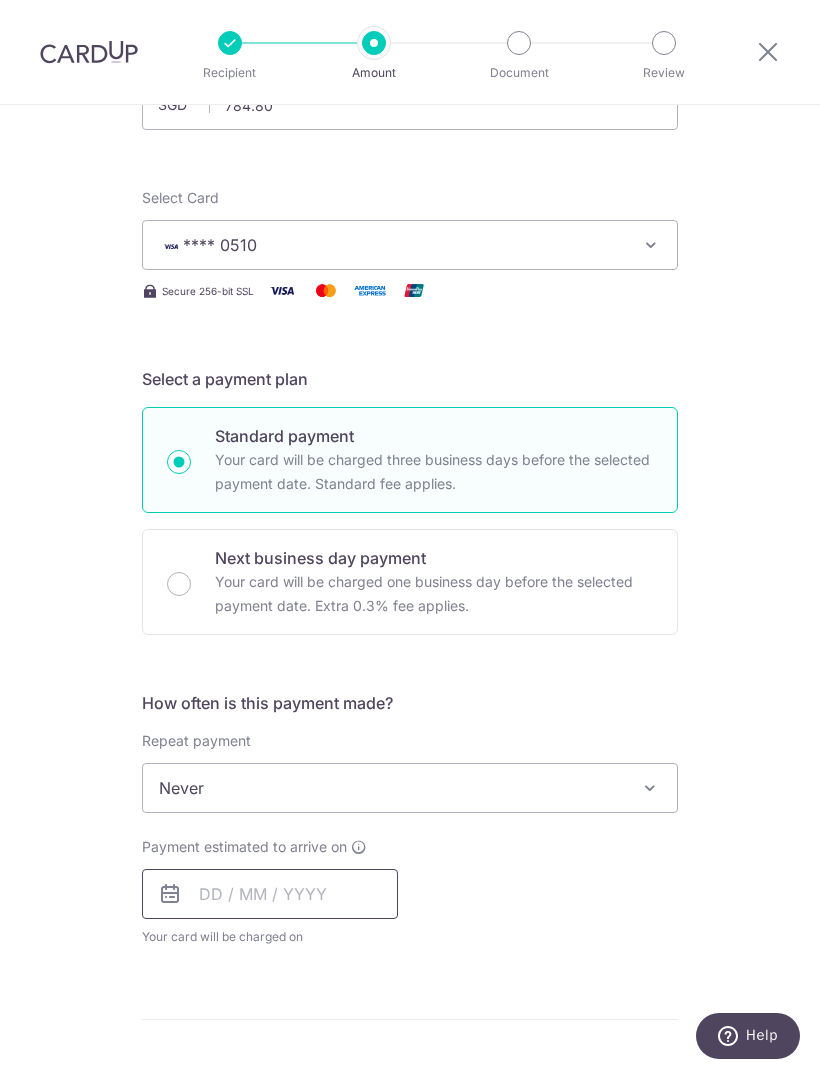 click at bounding box center (270, 894) 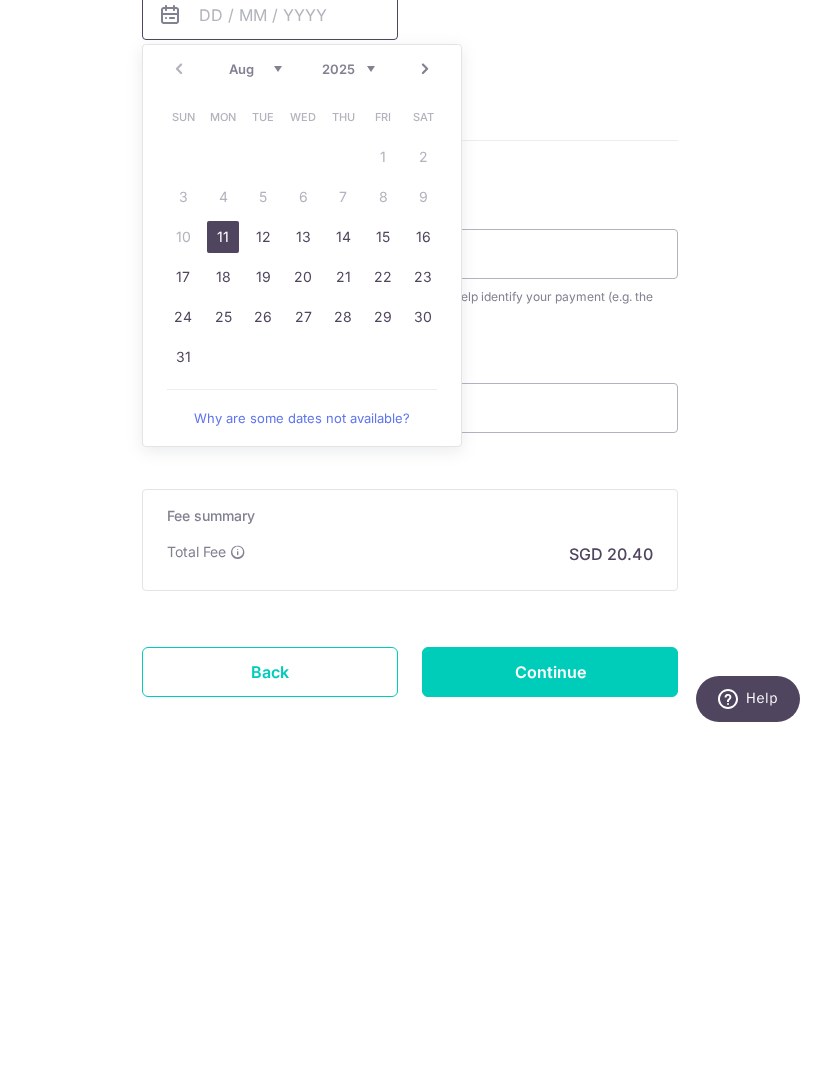 scroll, scrollTop: 759, scrollLeft: 0, axis: vertical 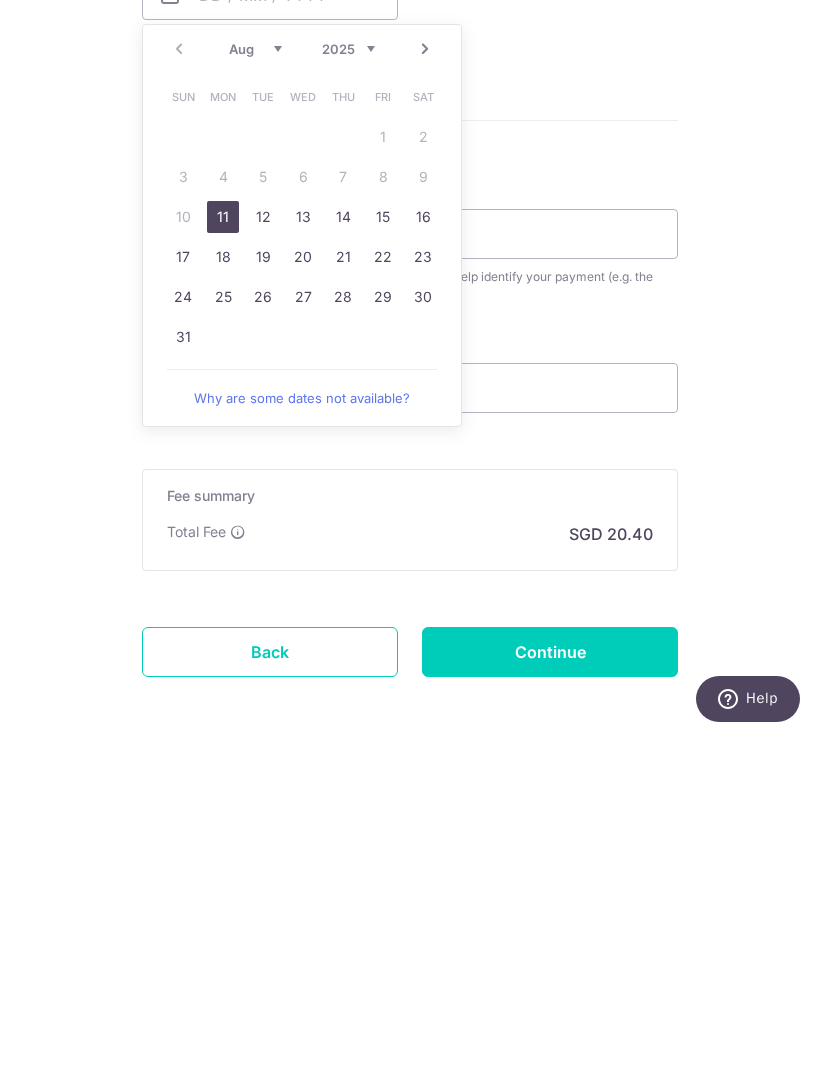 click on "11" at bounding box center [223, 554] 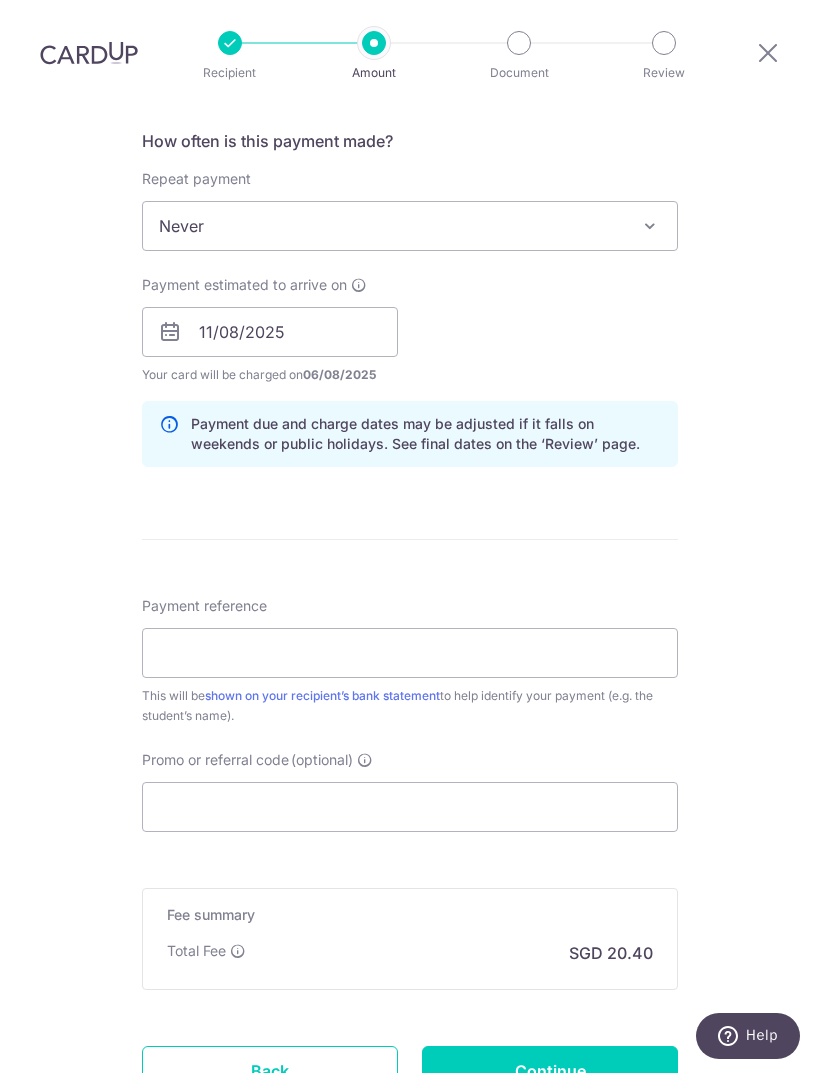 scroll, scrollTop: 815, scrollLeft: 0, axis: vertical 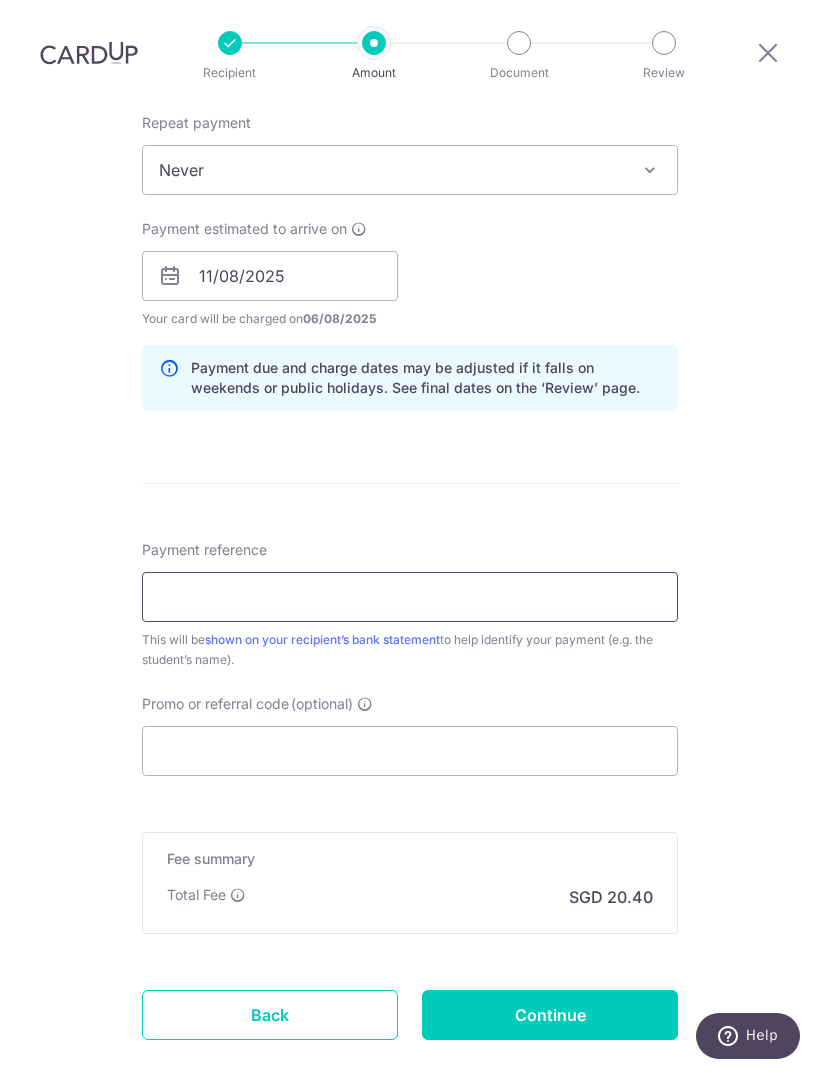 click on "Payment reference" at bounding box center [410, 597] 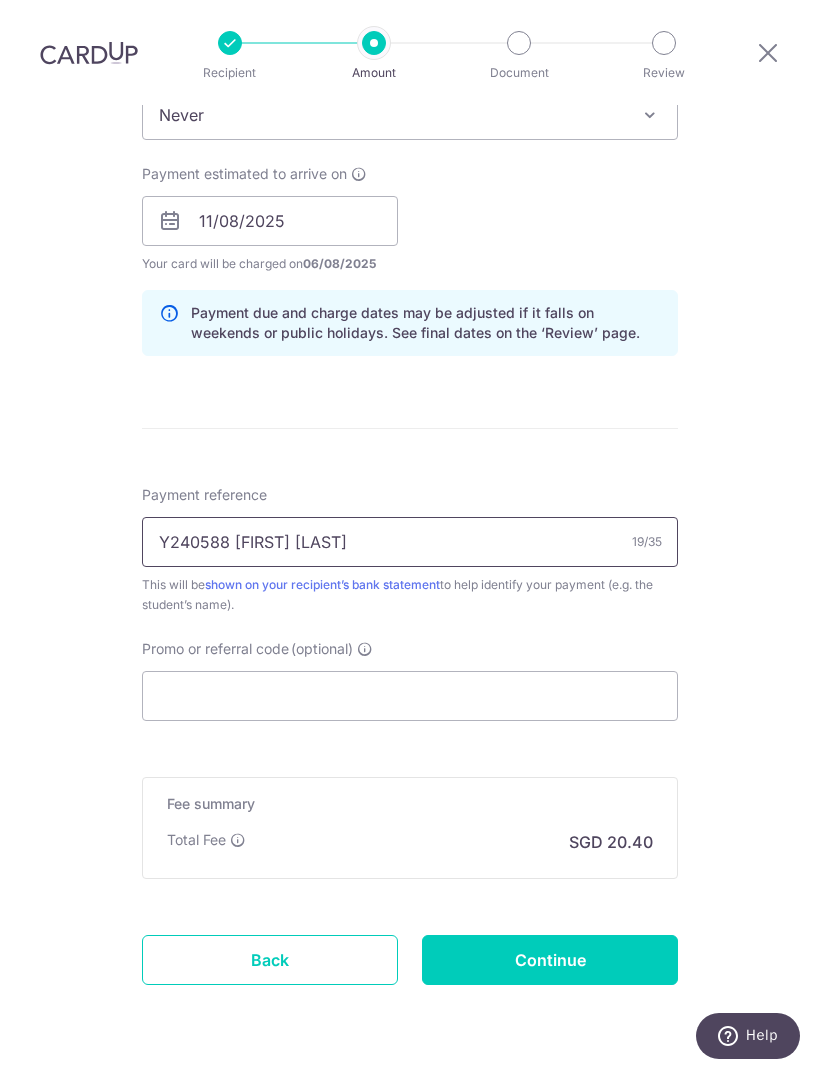 scroll, scrollTop: 868, scrollLeft: 0, axis: vertical 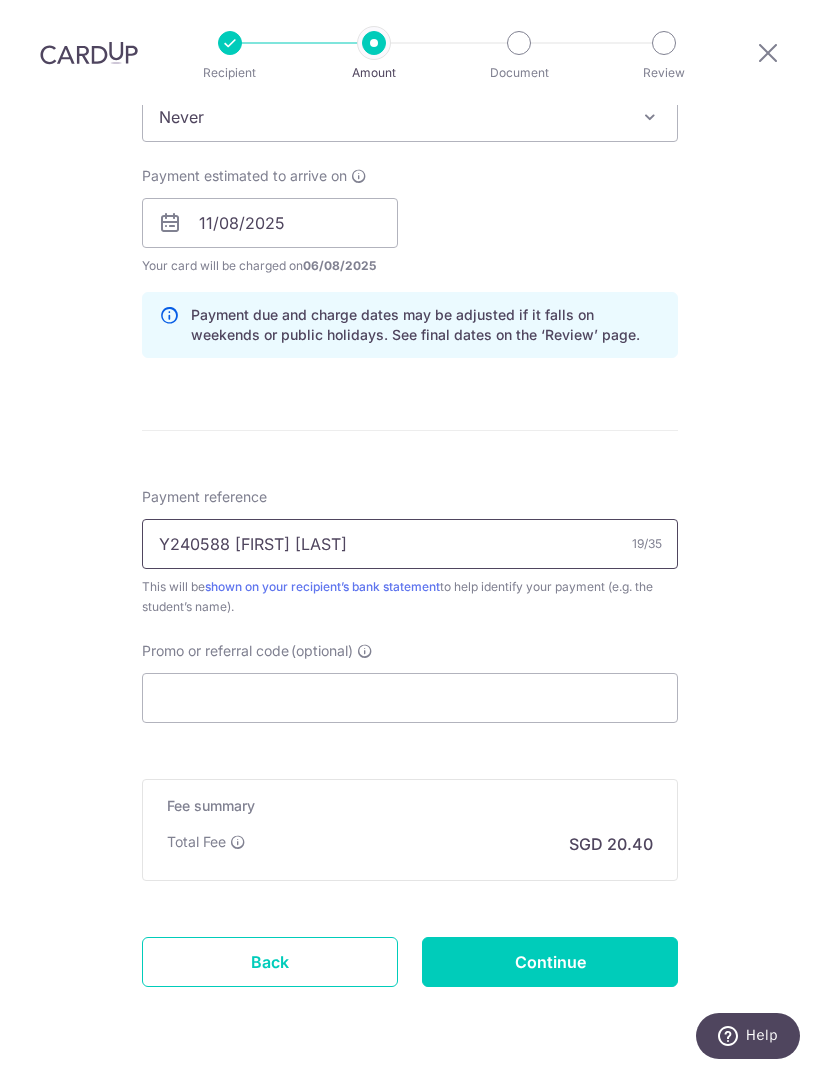 type on "Y240588 [FIRST] [LAST]" 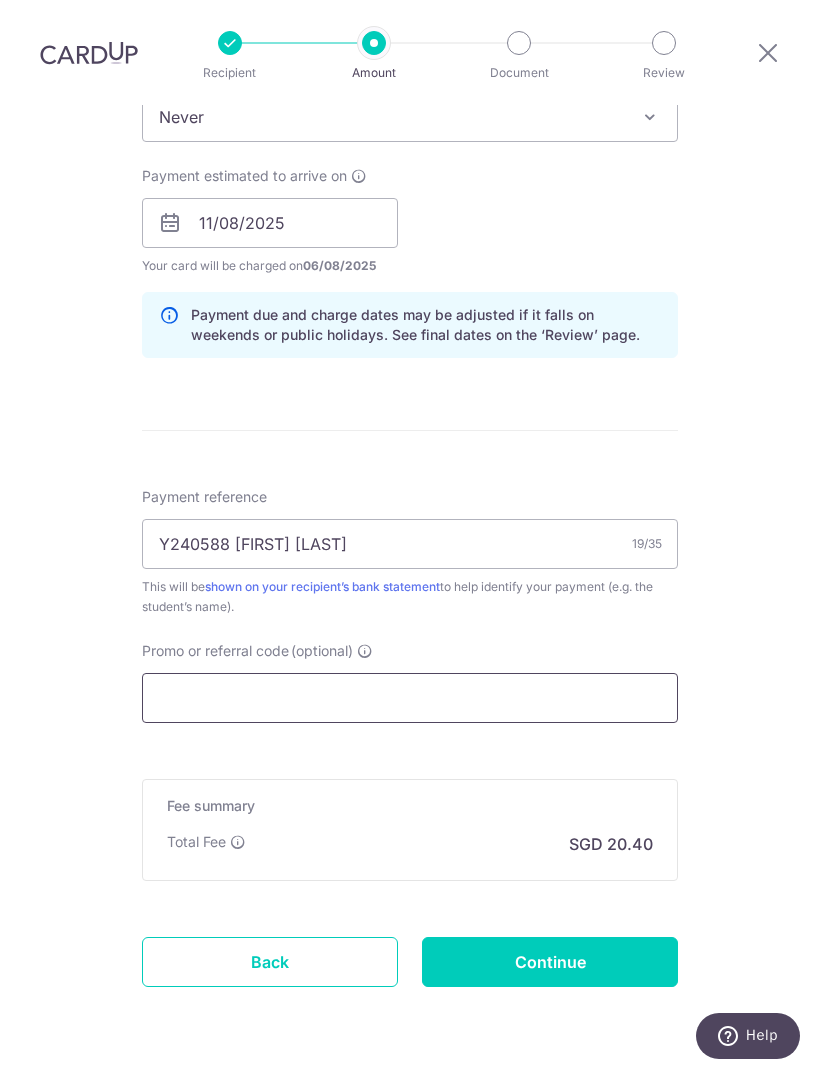 click on "Promo or referral code
(optional)" at bounding box center [410, 698] 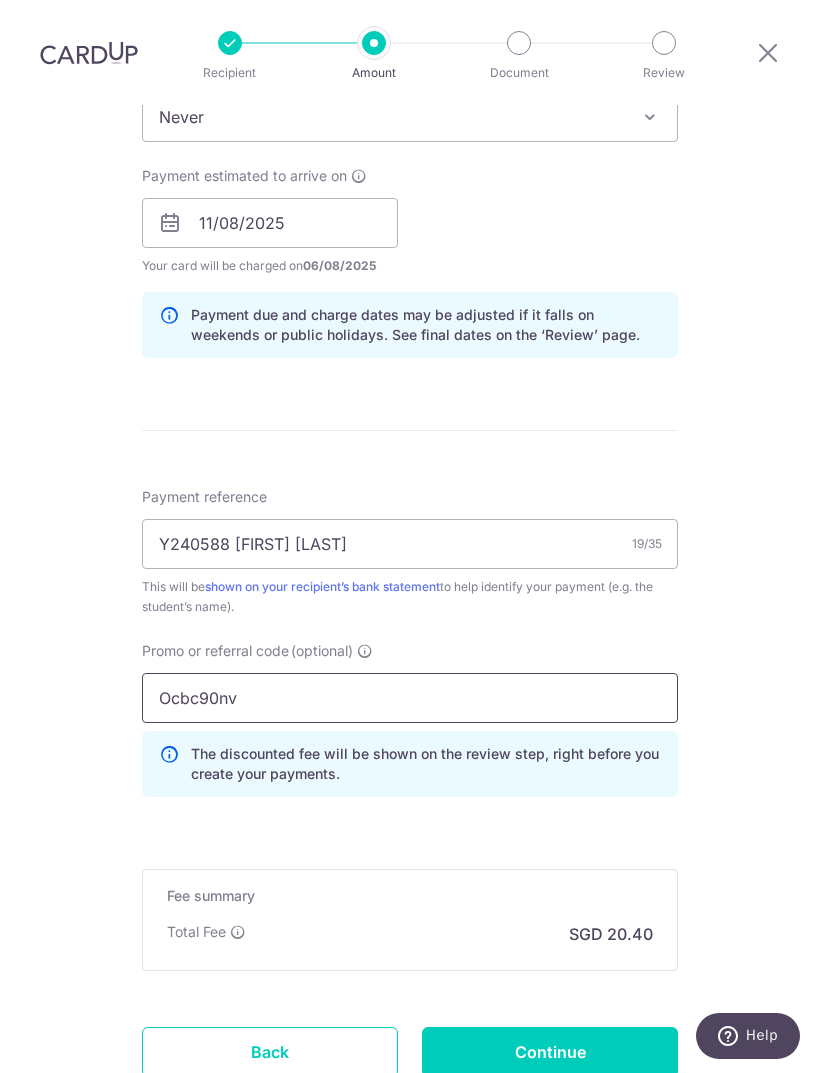 type on "Ocbc90nv" 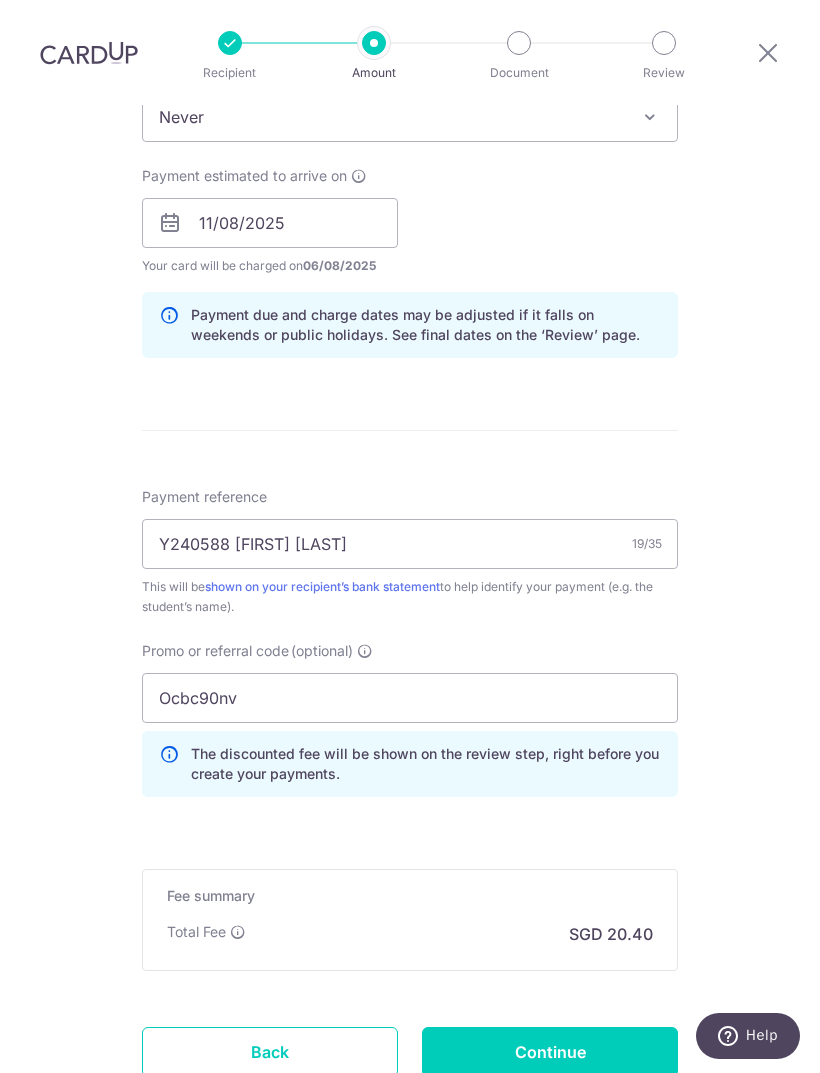 click on "Continue" at bounding box center [550, 1052] 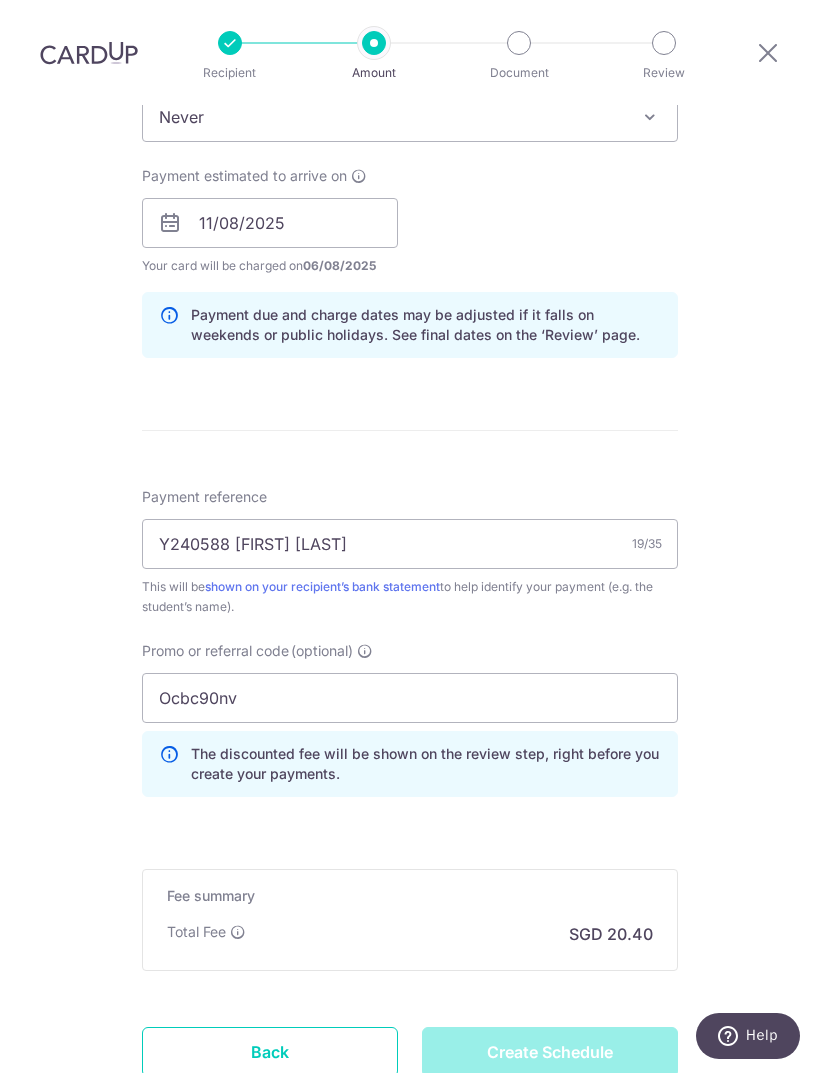 click on "Create Schedule" at bounding box center [550, 1052] 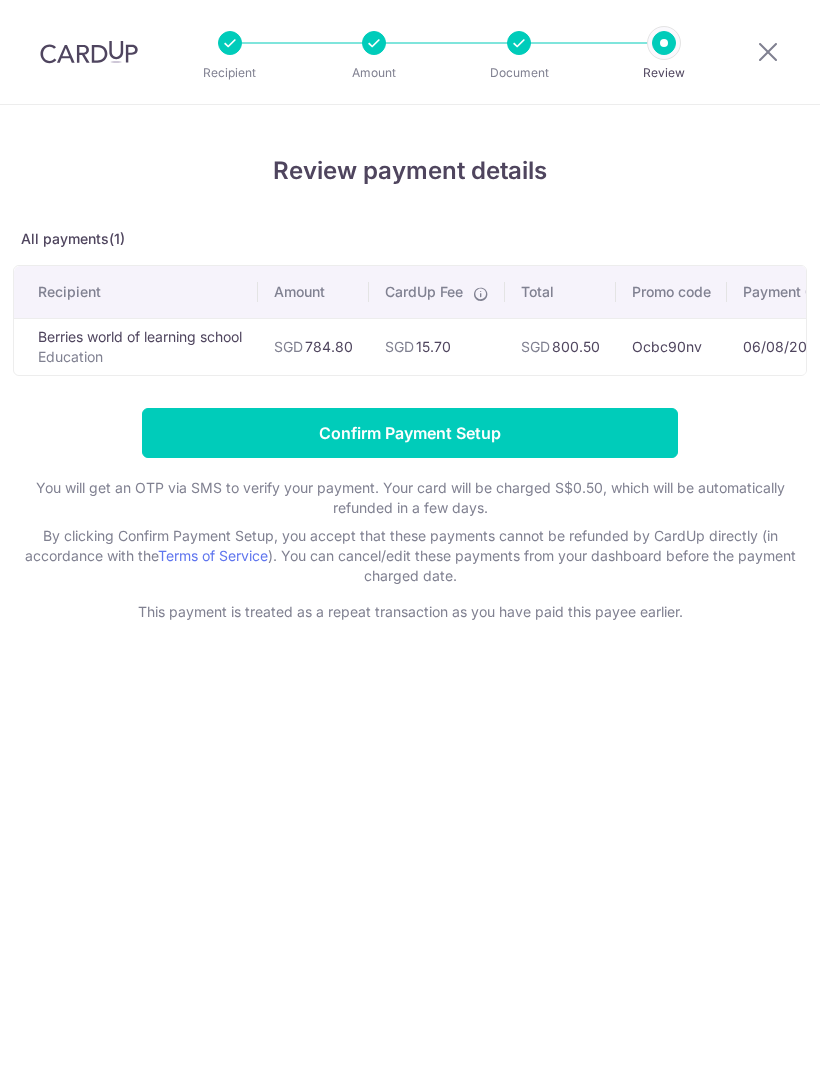 scroll, scrollTop: 0, scrollLeft: 0, axis: both 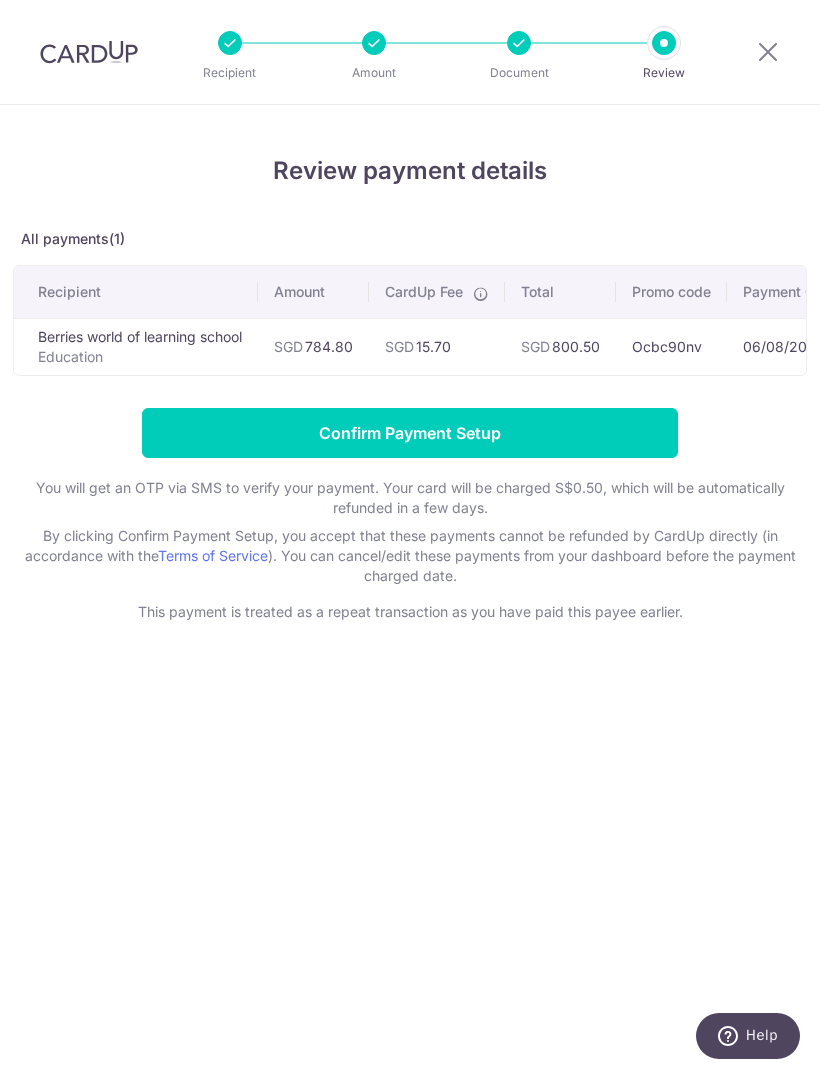 click on "Confirm Payment Setup" at bounding box center (410, 433) 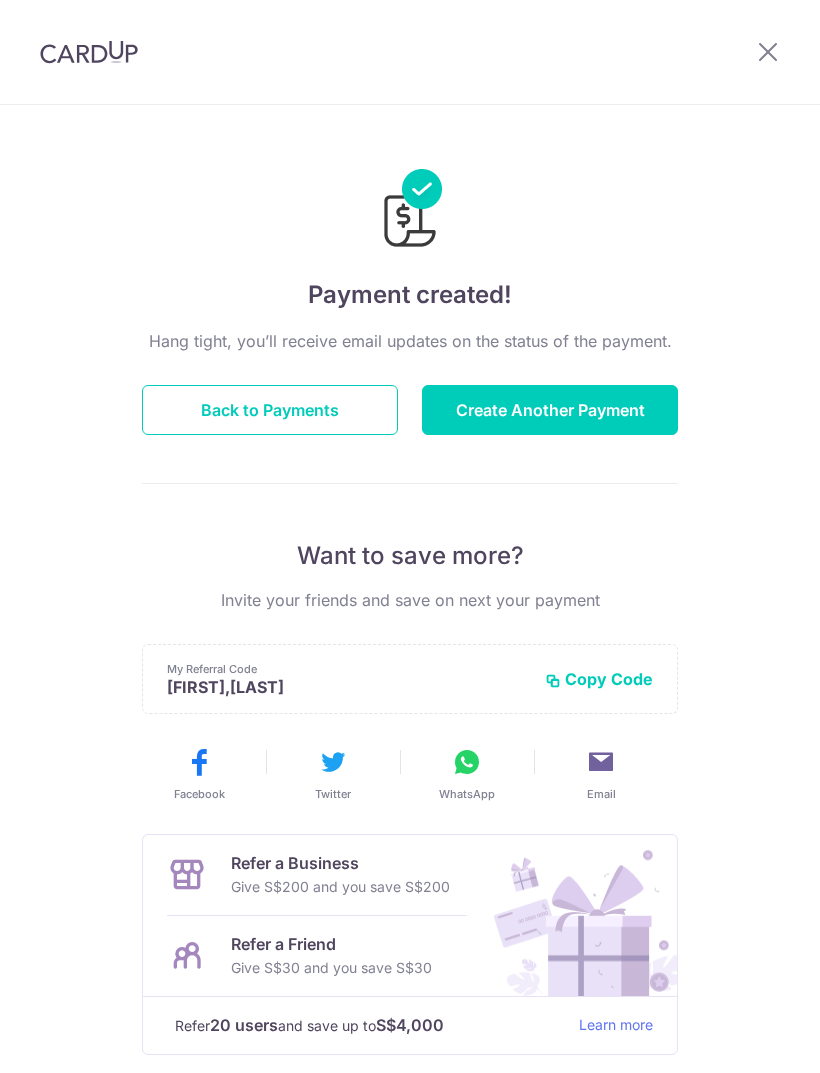 scroll, scrollTop: 0, scrollLeft: 0, axis: both 